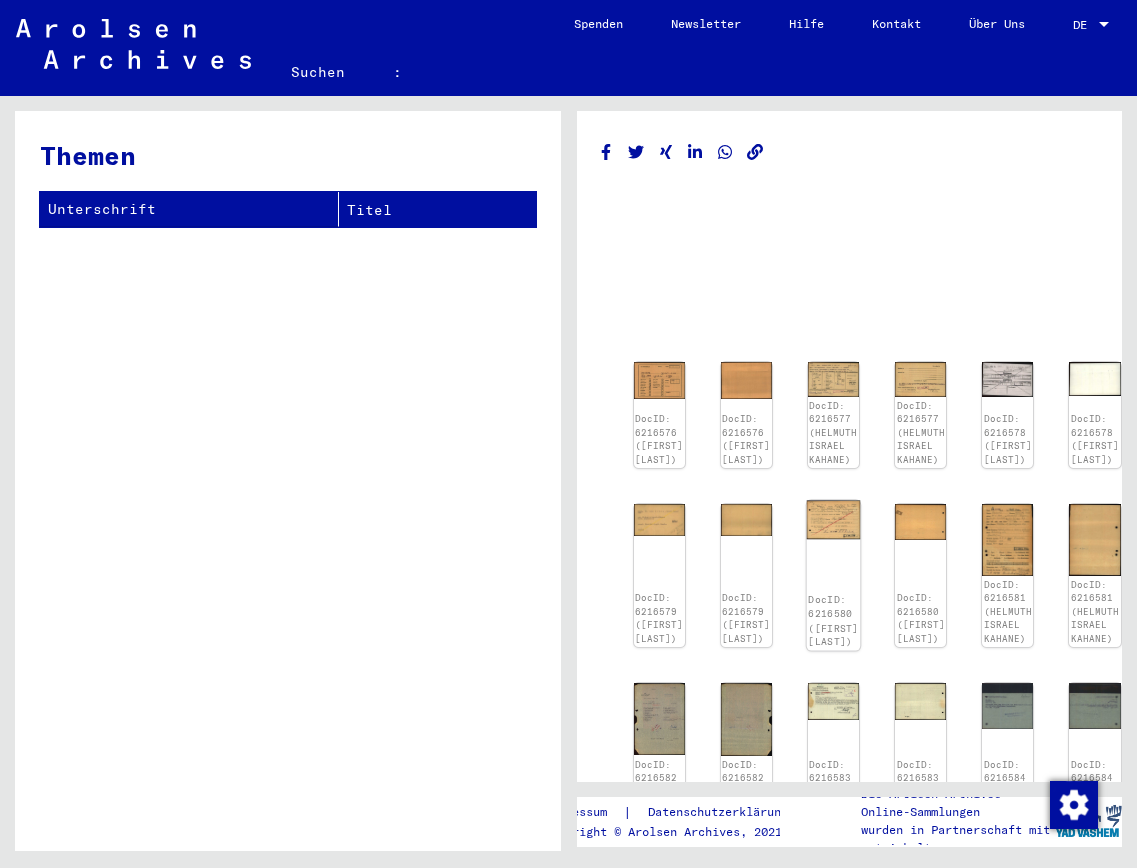 scroll, scrollTop: 0, scrollLeft: 0, axis: both 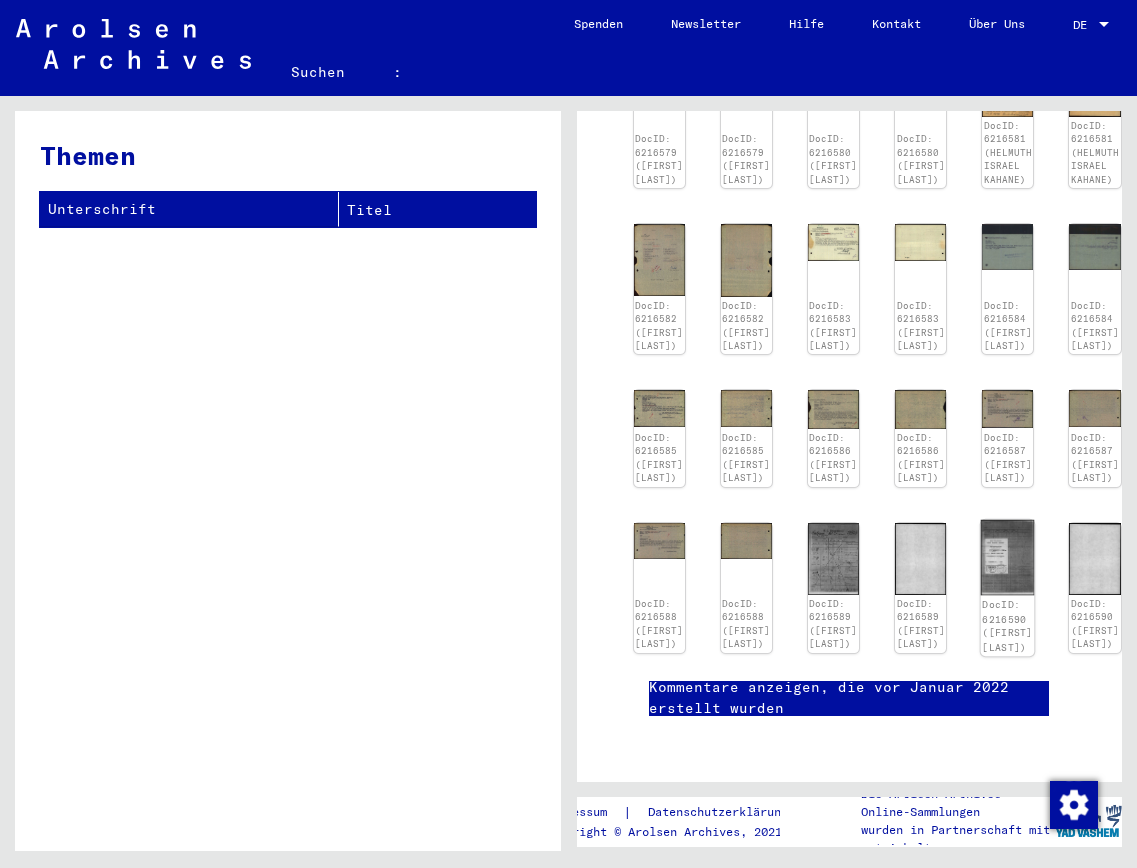 click on "DocID: 6216590 ([FIRST] [LAST])" 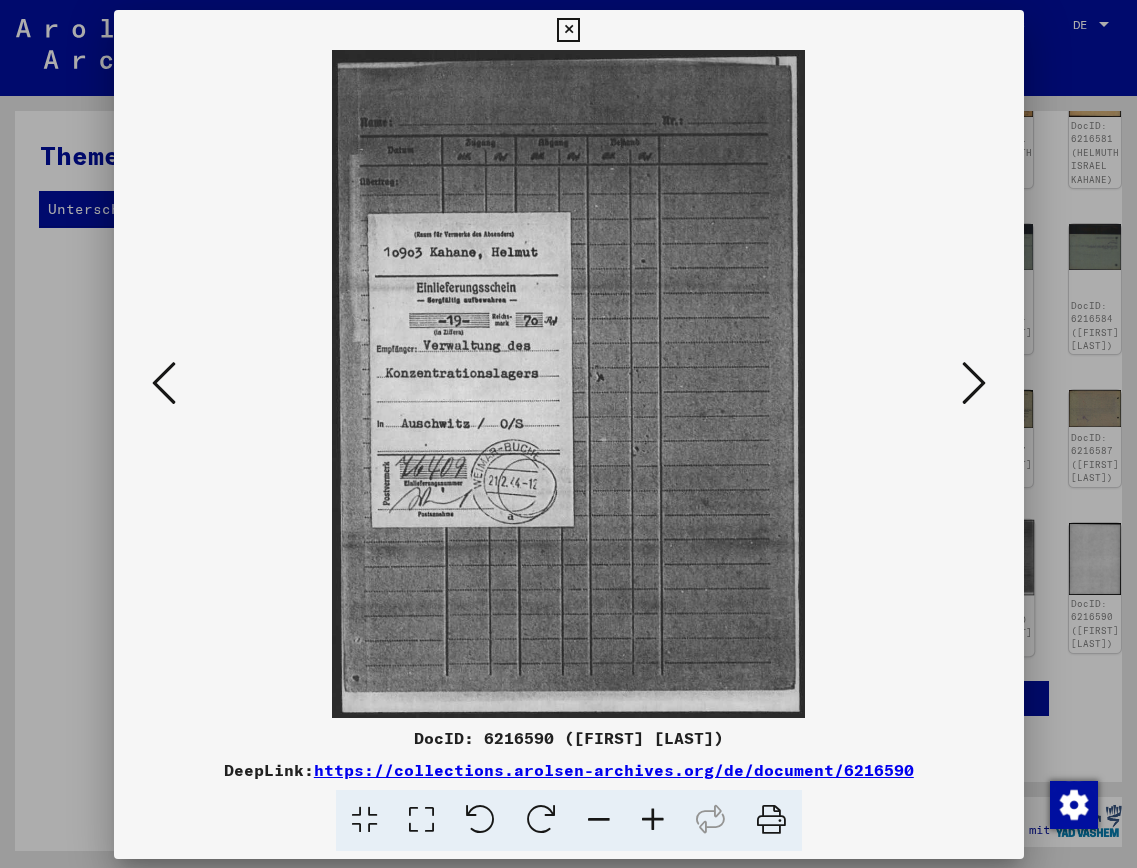 click on "DocID: 6216590 ([FIRST] [LAST])  DeepLink:  https://collections.arolsen-archives.org/de/document/6216590" at bounding box center (569, 434) 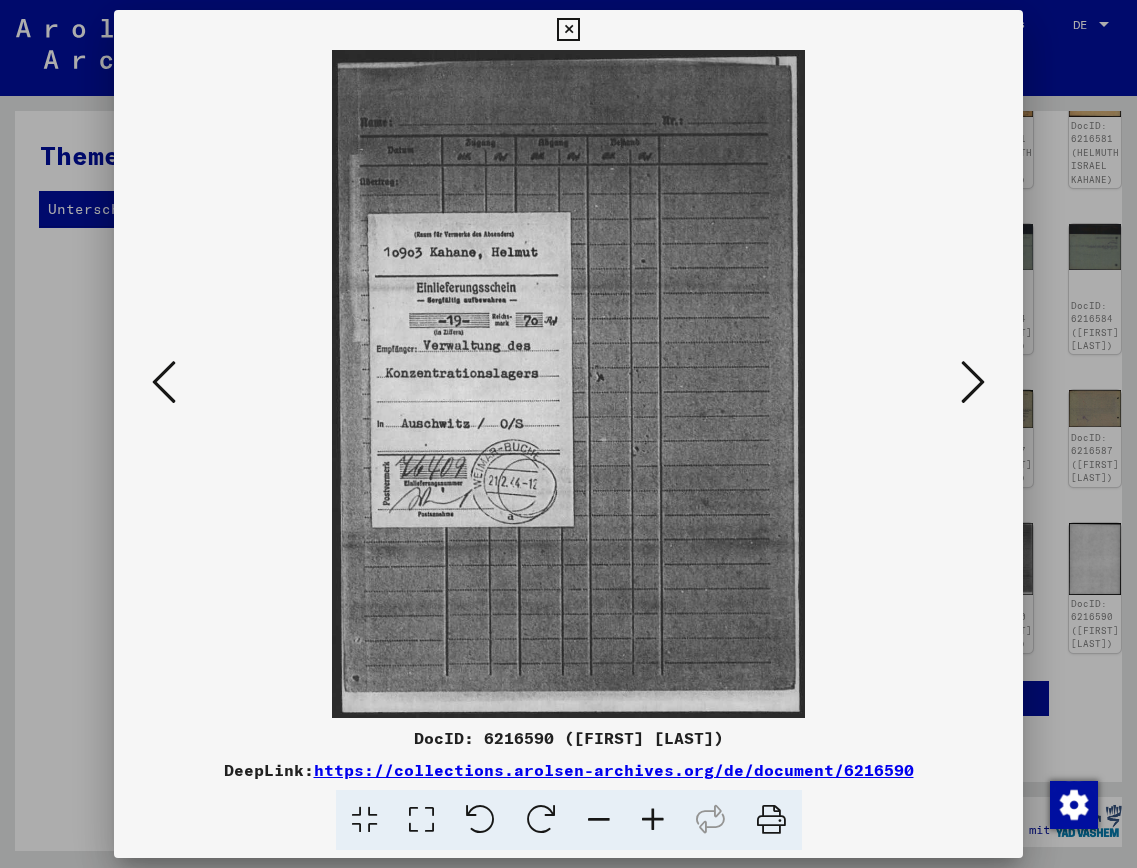 click at bounding box center (568, 30) 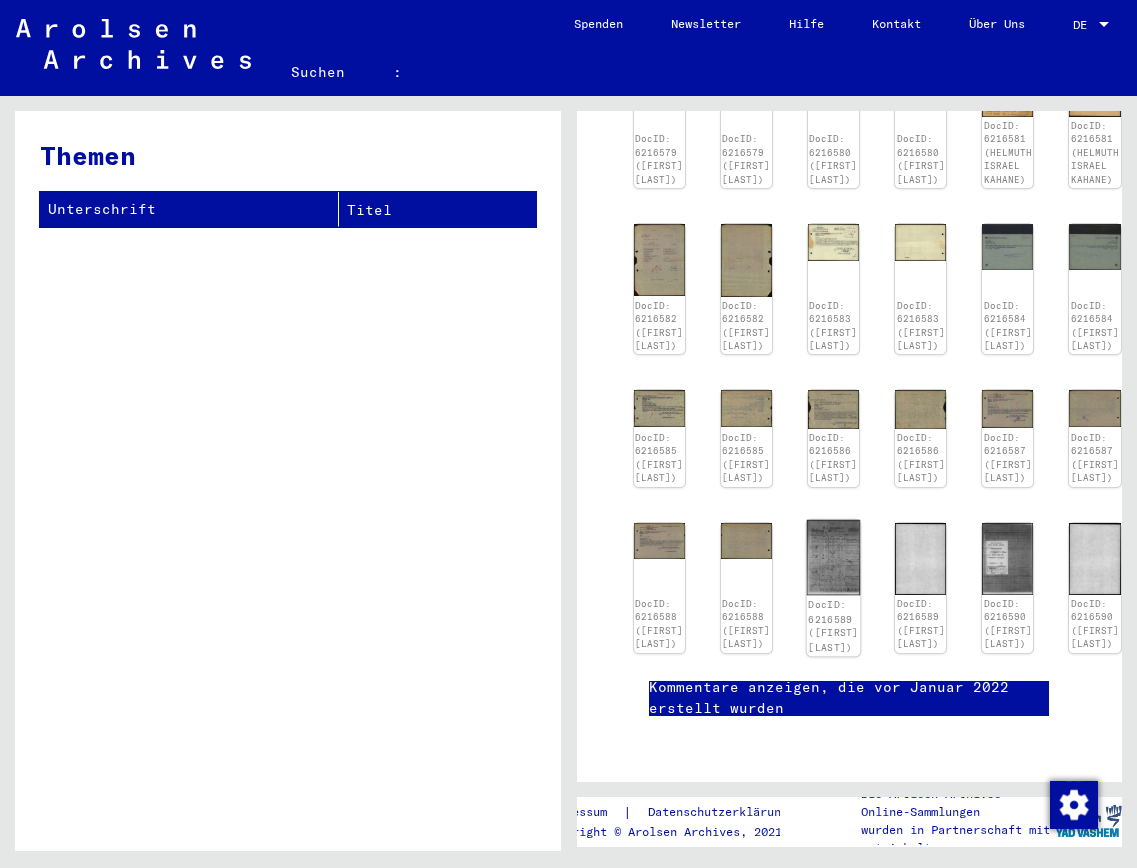 click 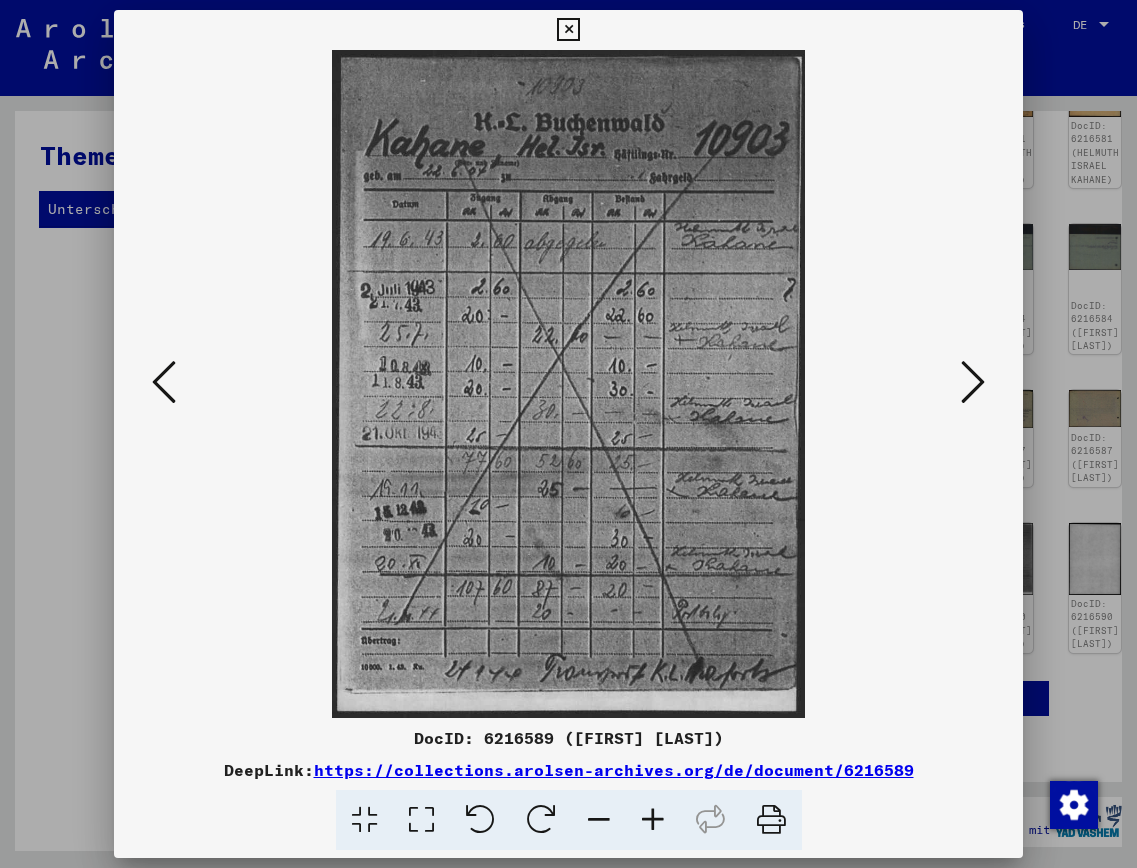 click at bounding box center (568, 30) 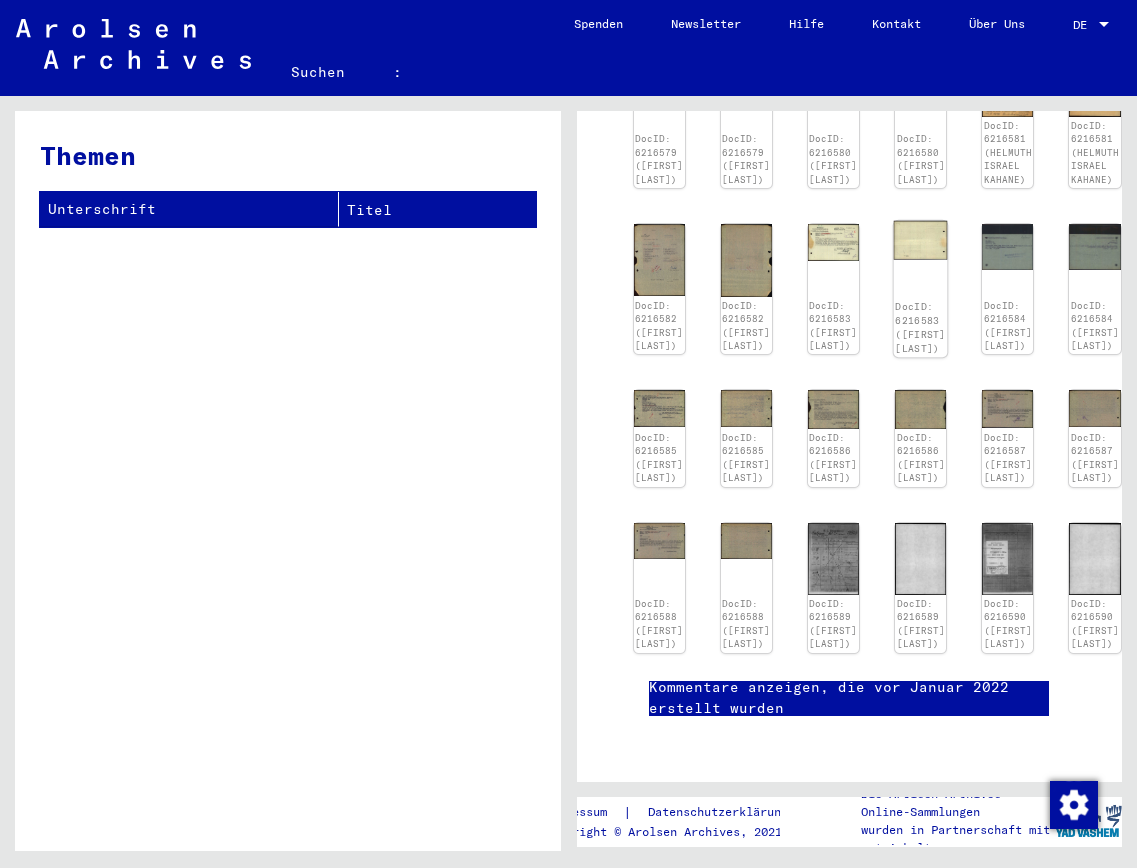 scroll, scrollTop: 1222, scrollLeft: 0, axis: vertical 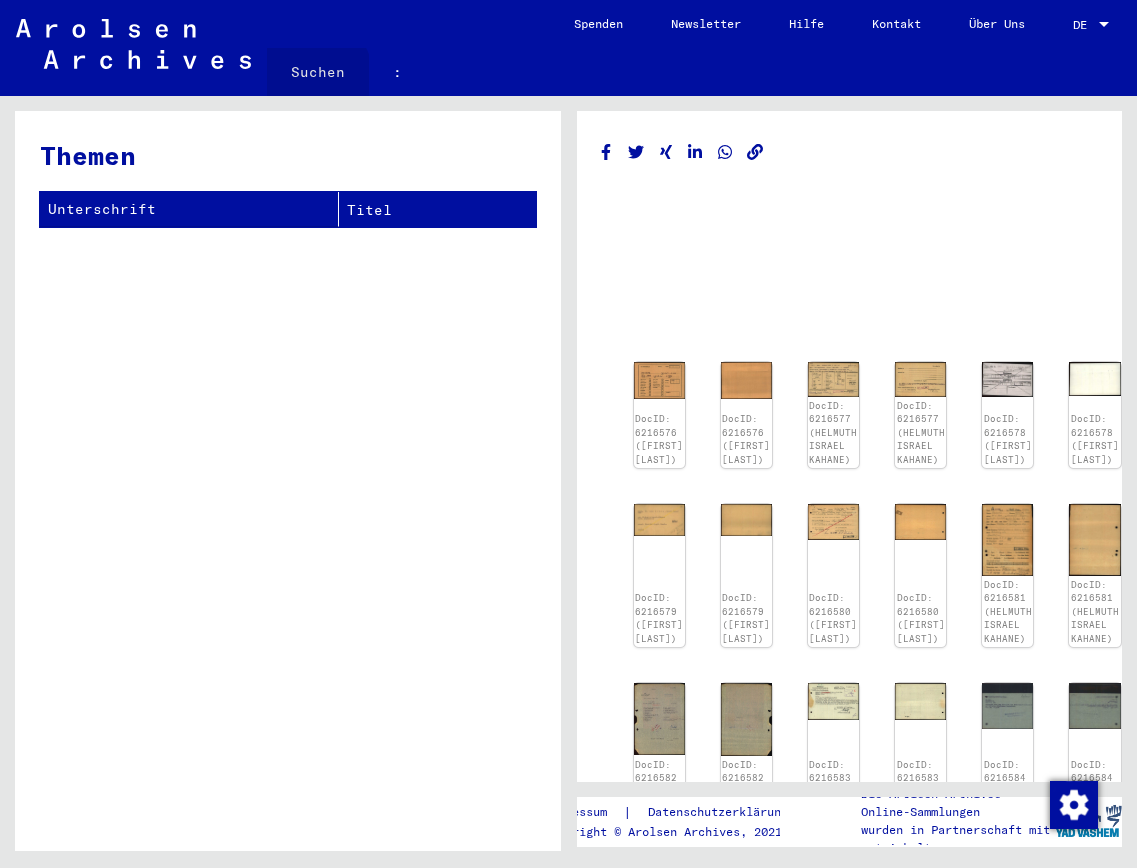 click on "Suchen" 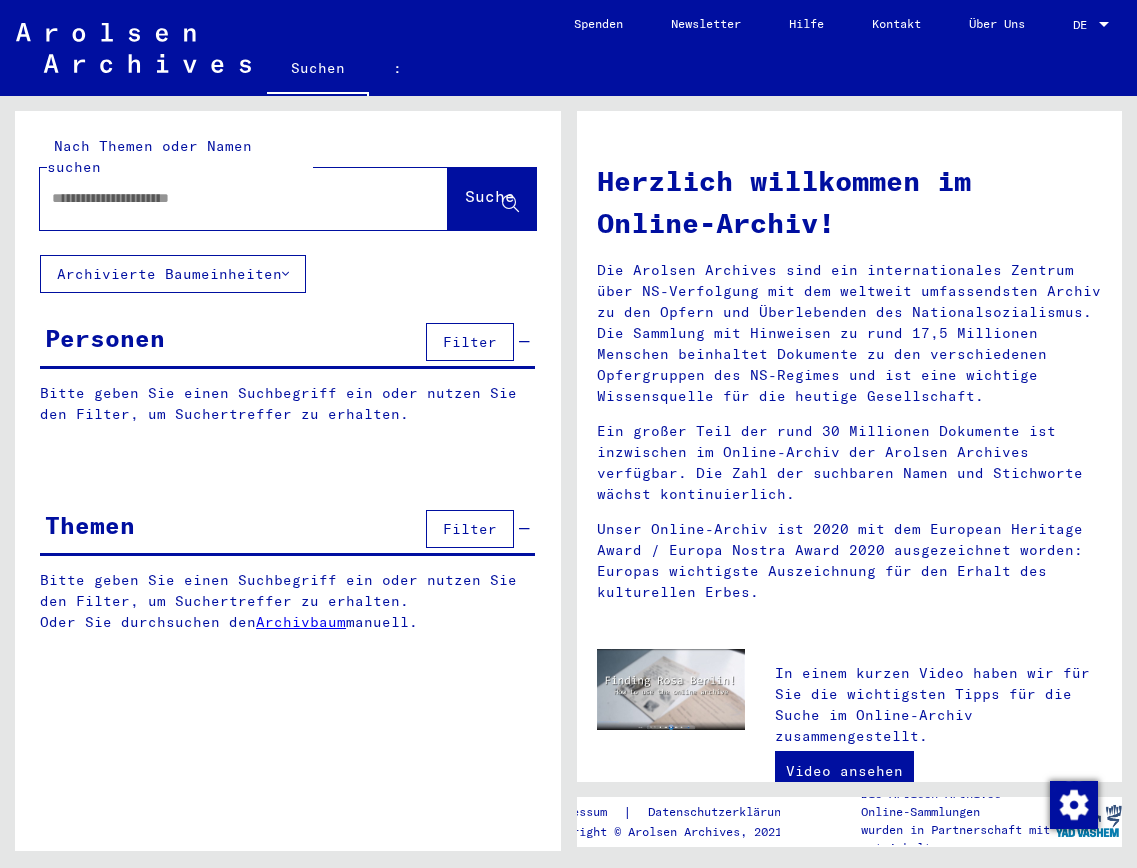 click at bounding box center (220, 198) 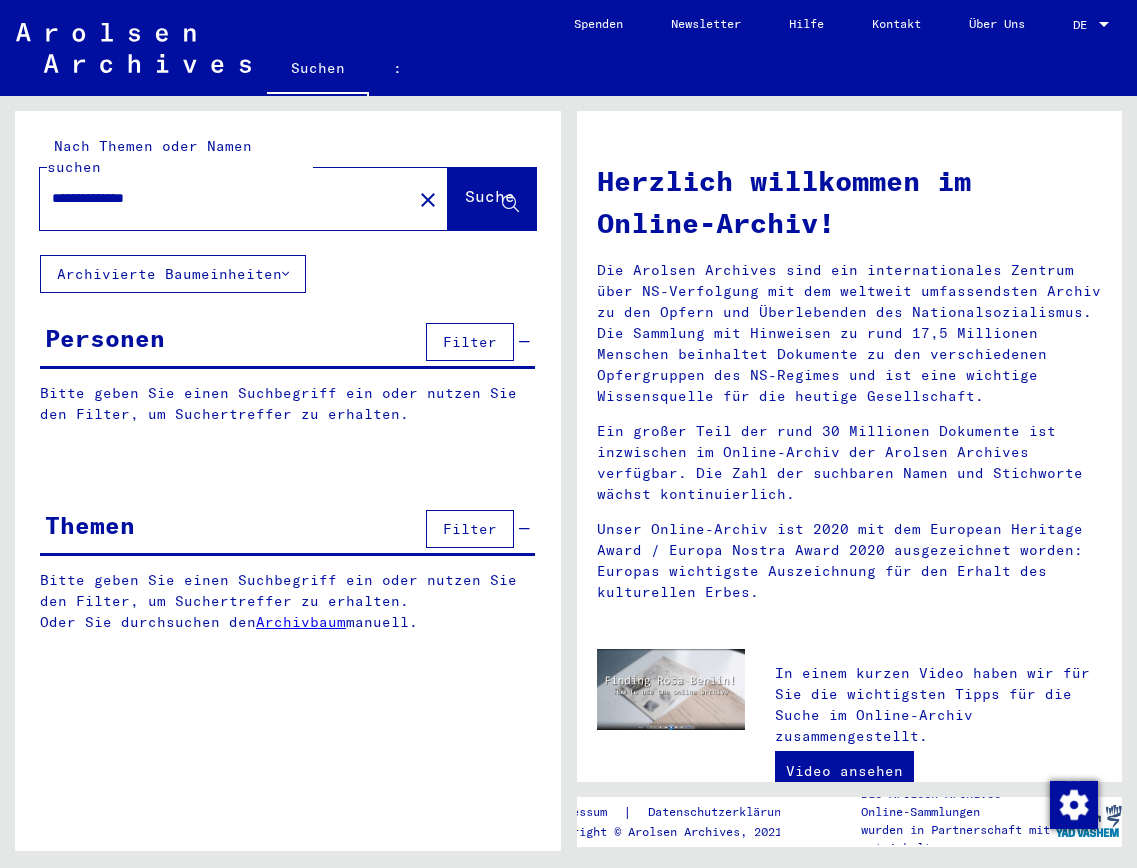 click on "Suche" at bounding box center [490, 196] 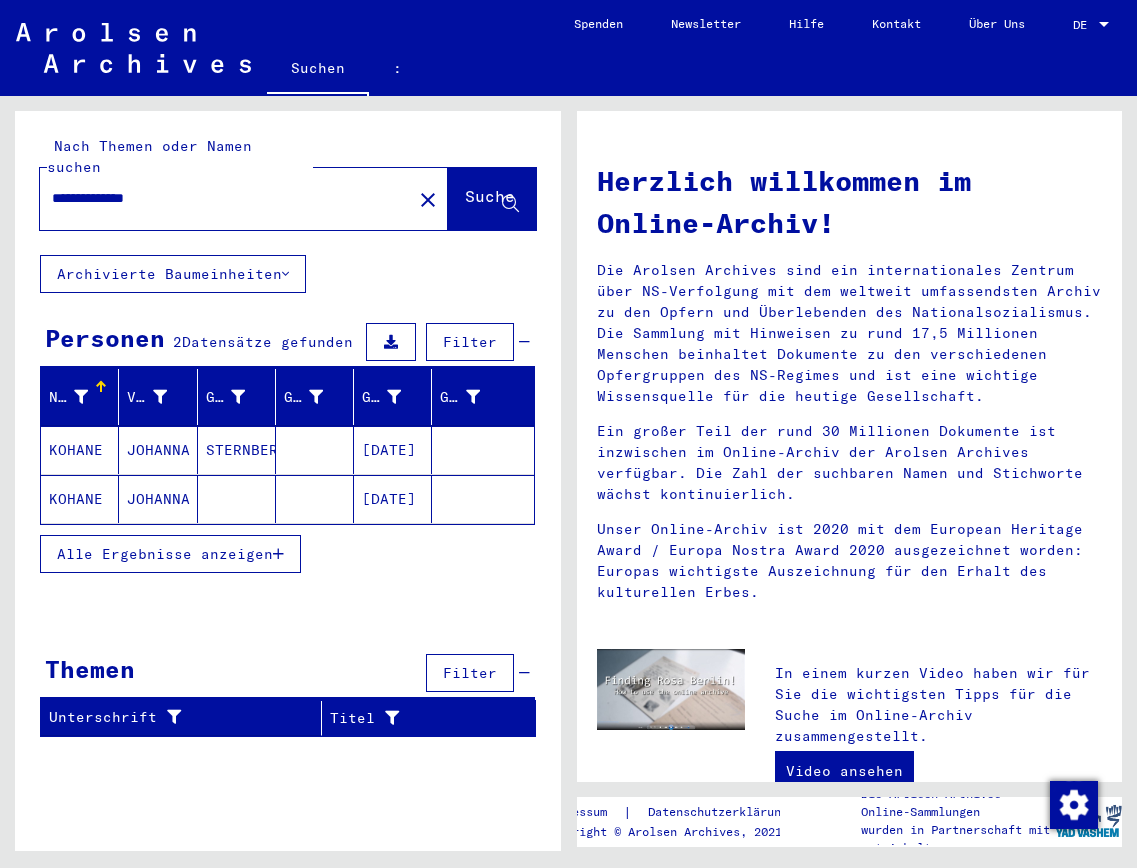 click on "KOHANE" at bounding box center (76, 499) 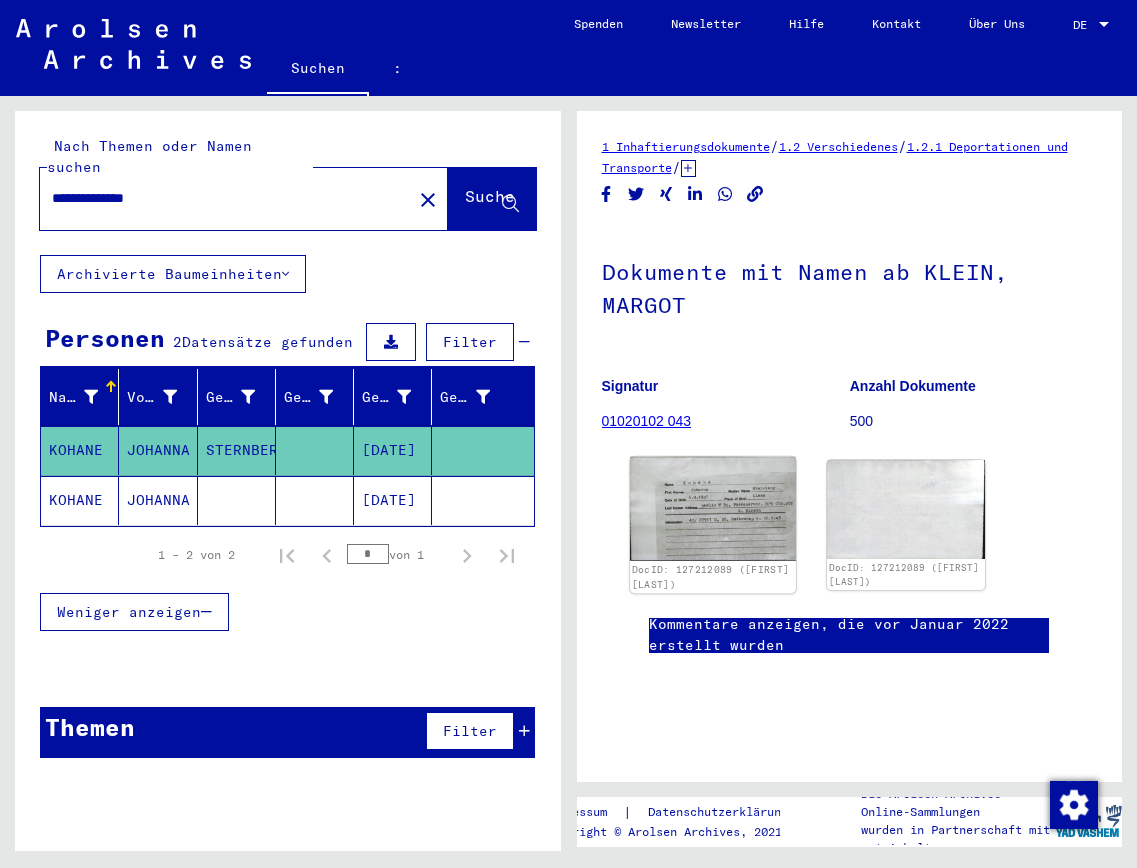 scroll, scrollTop: 0, scrollLeft: 0, axis: both 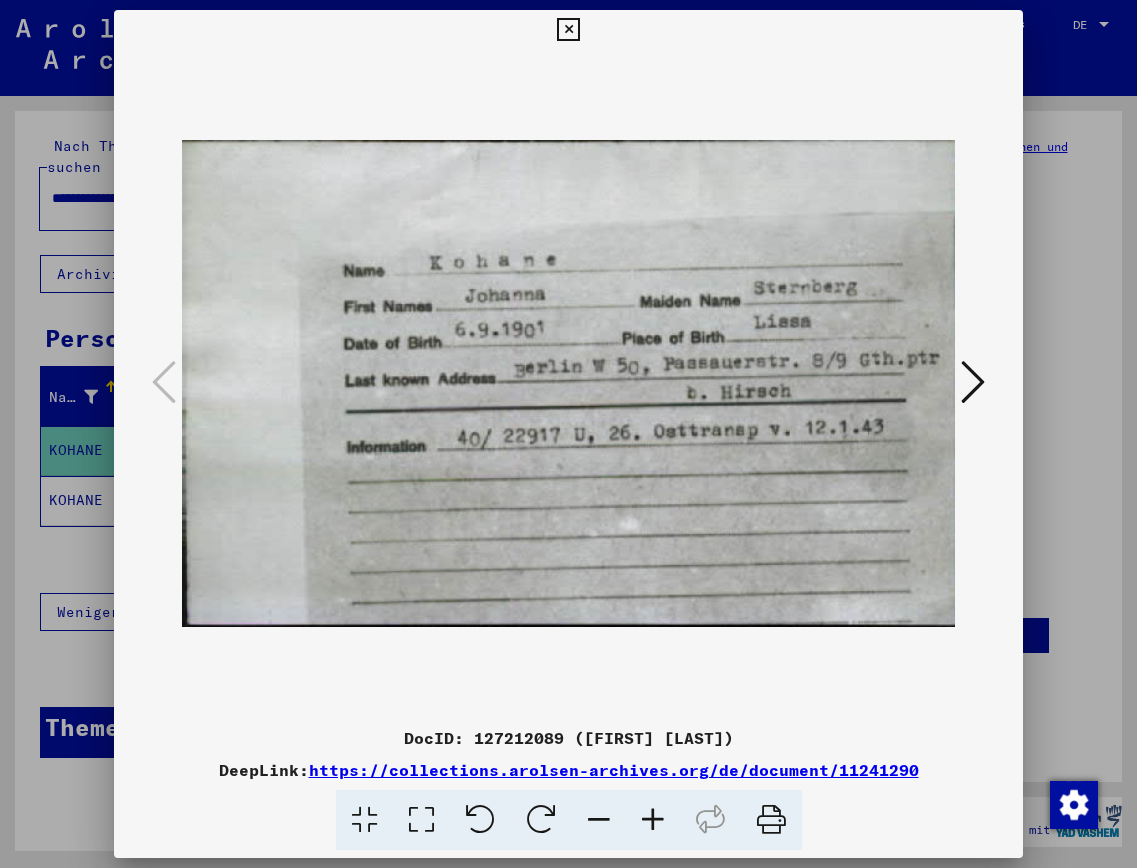 click at bounding box center (568, 30) 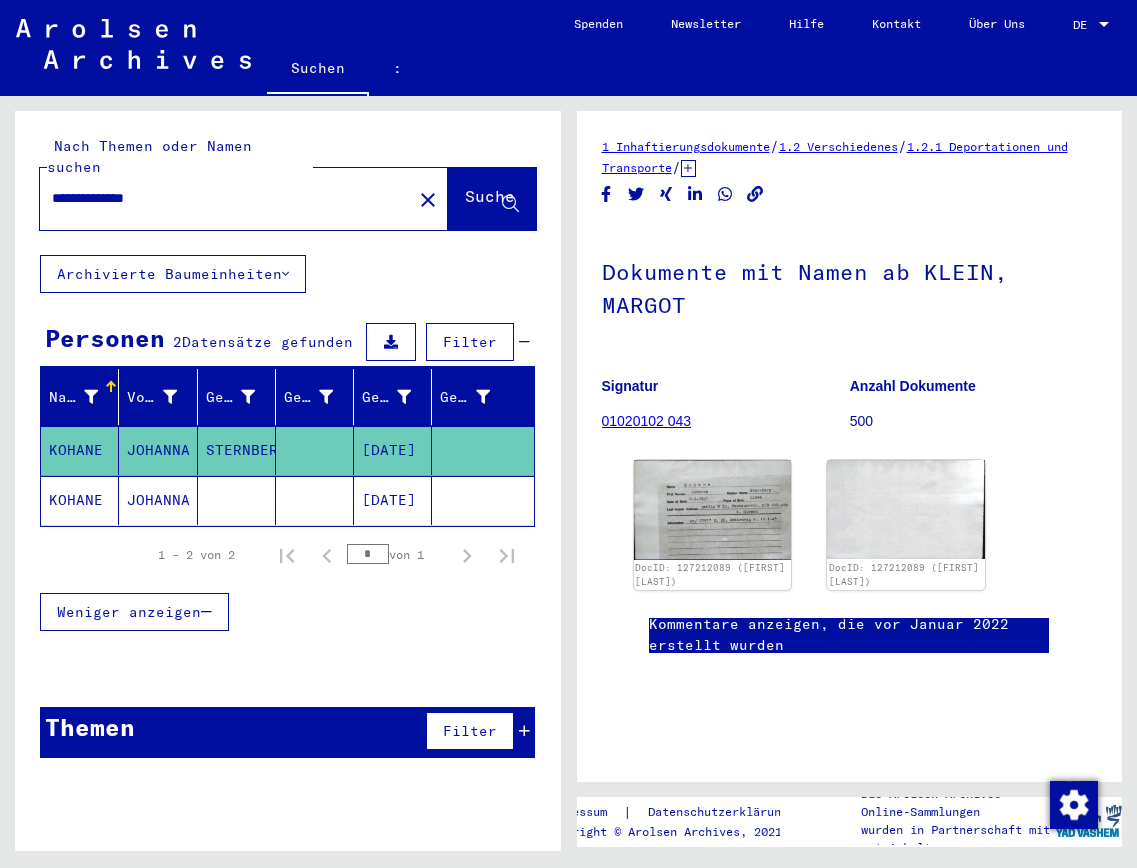 click on "JOHANNA" 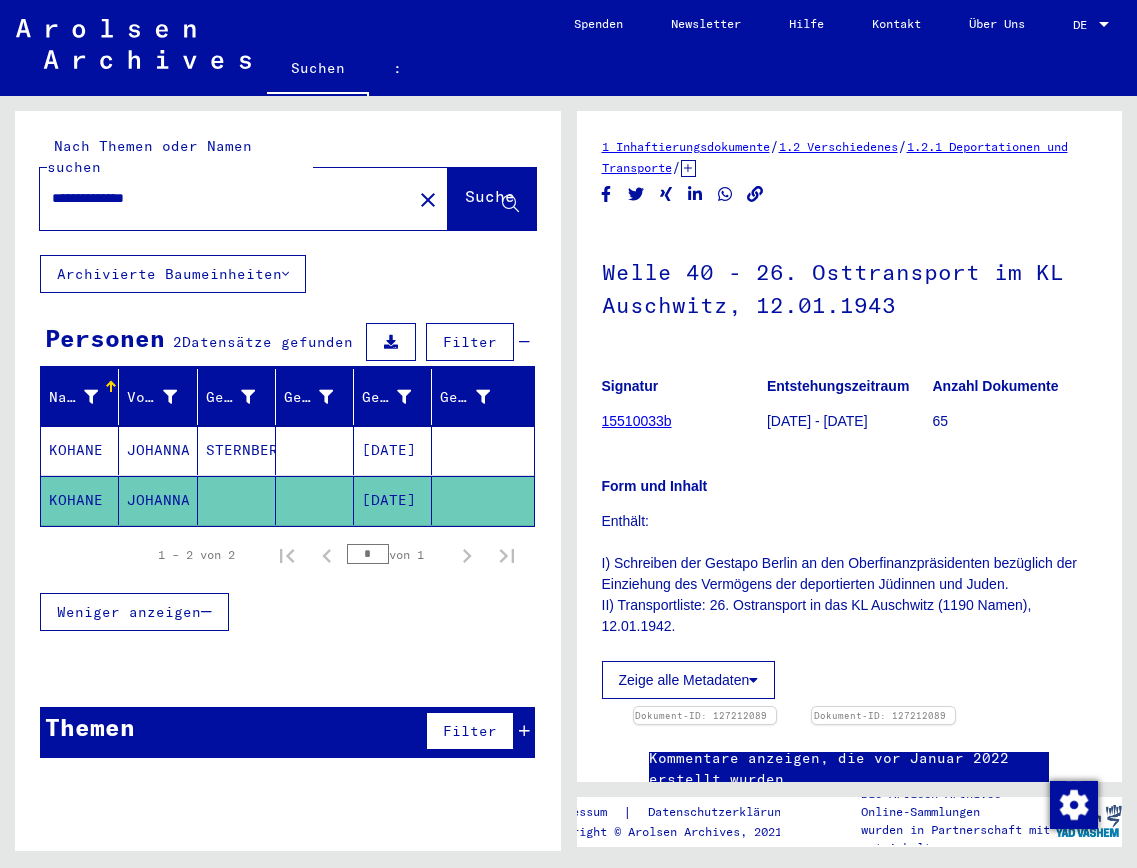 scroll, scrollTop: 0, scrollLeft: 0, axis: both 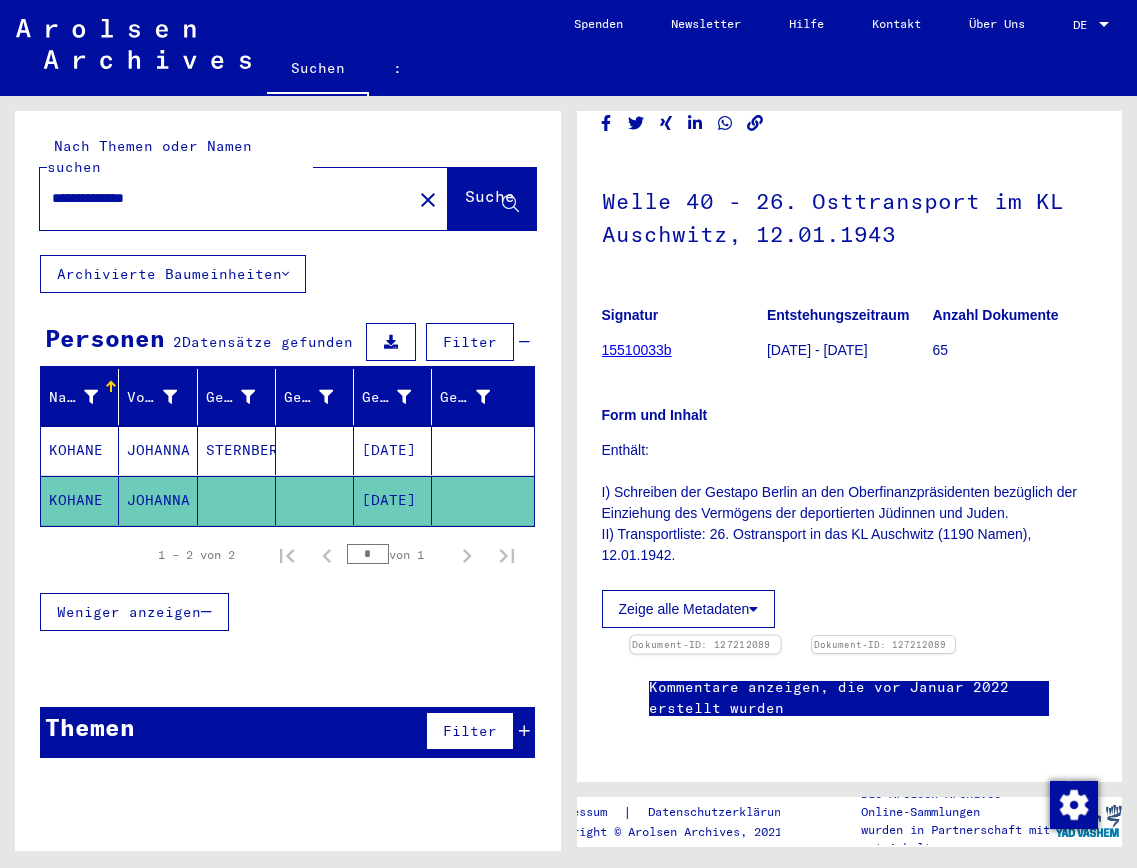 click 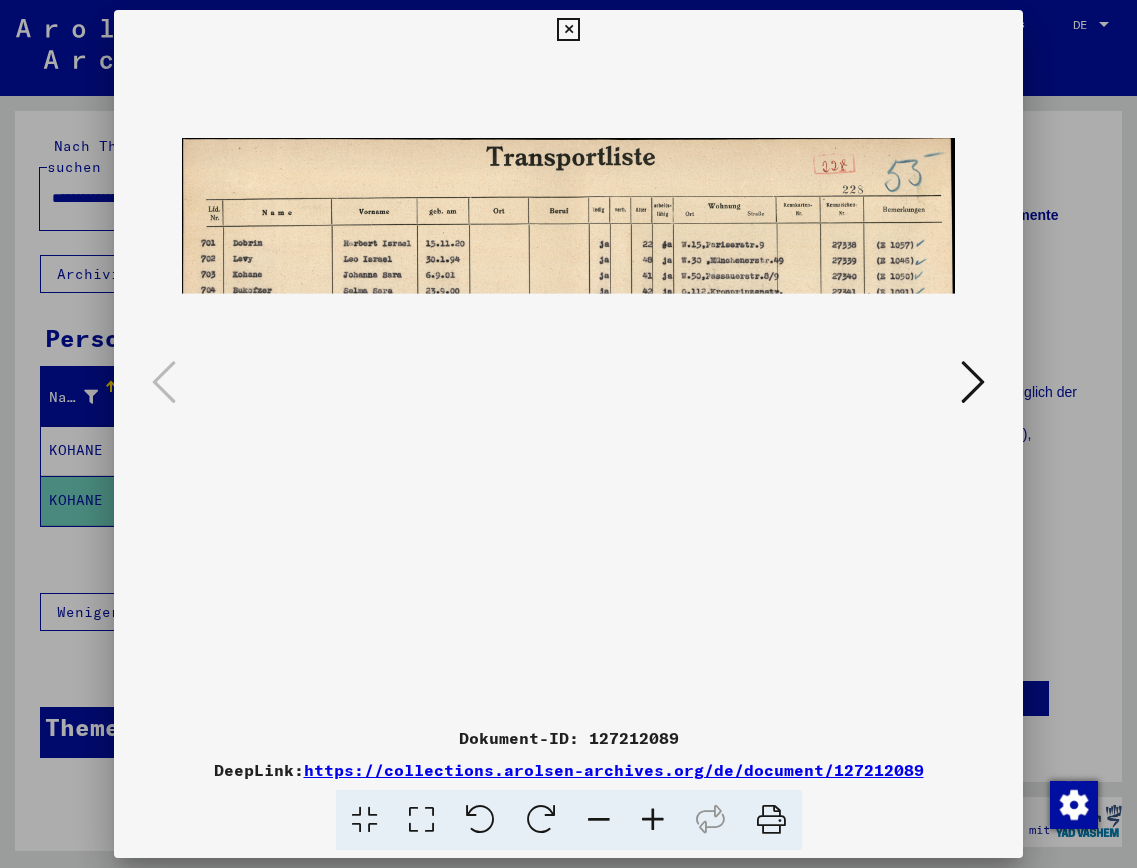 click at bounding box center [568, 30] 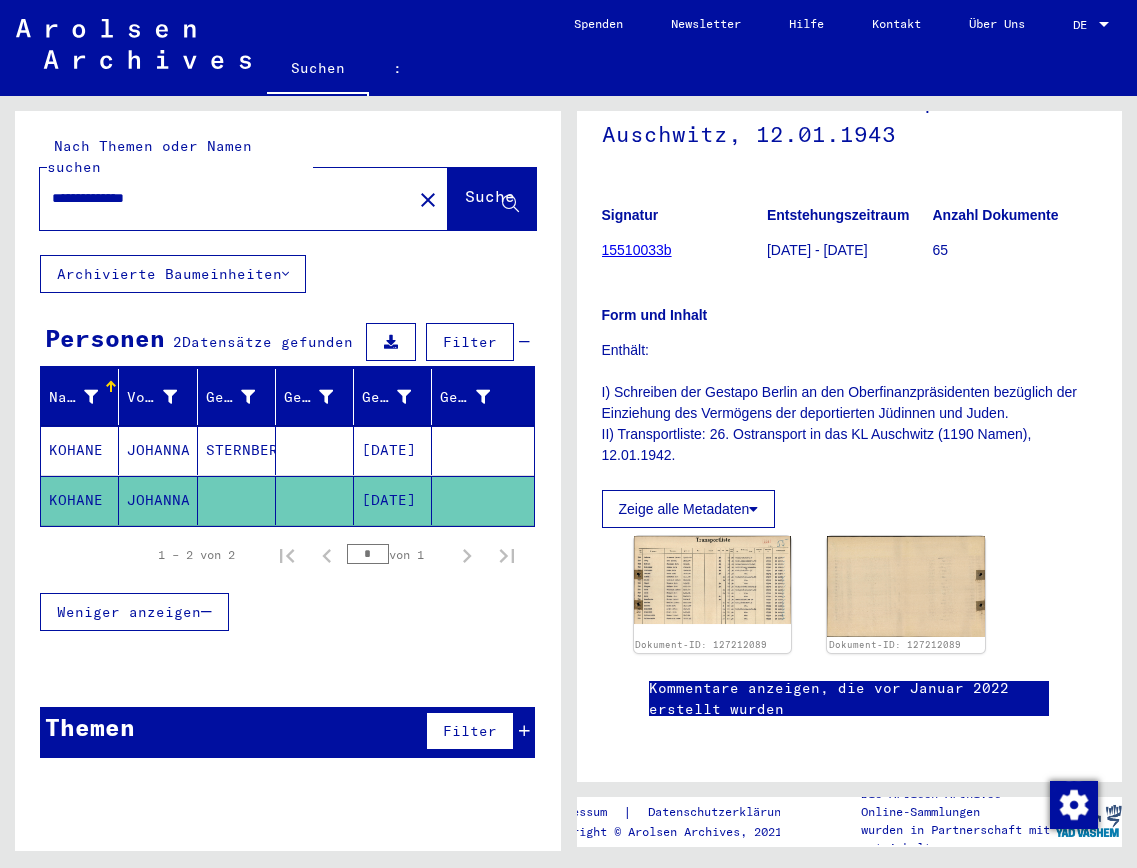 drag, startPoint x: 112, startPoint y: 177, endPoint x: -1, endPoint y: 167, distance: 113.44161 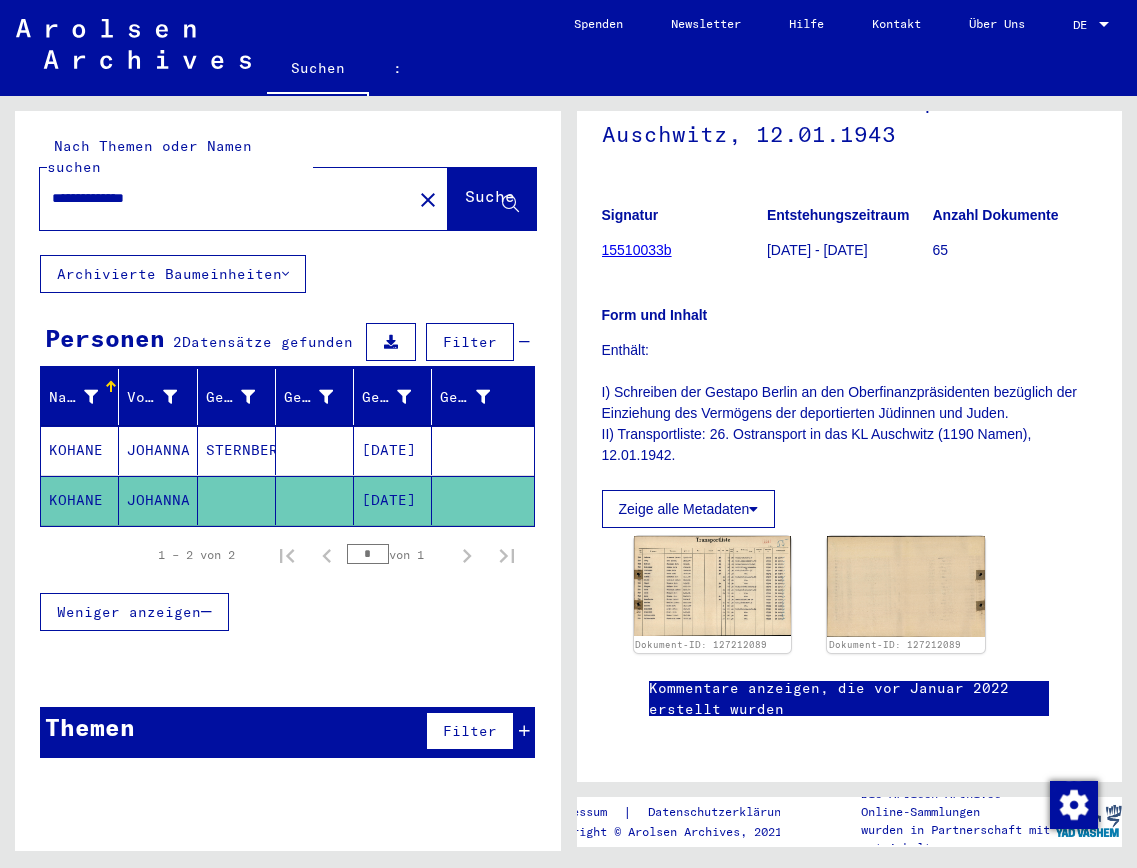 click on "**********" at bounding box center [568, 434] 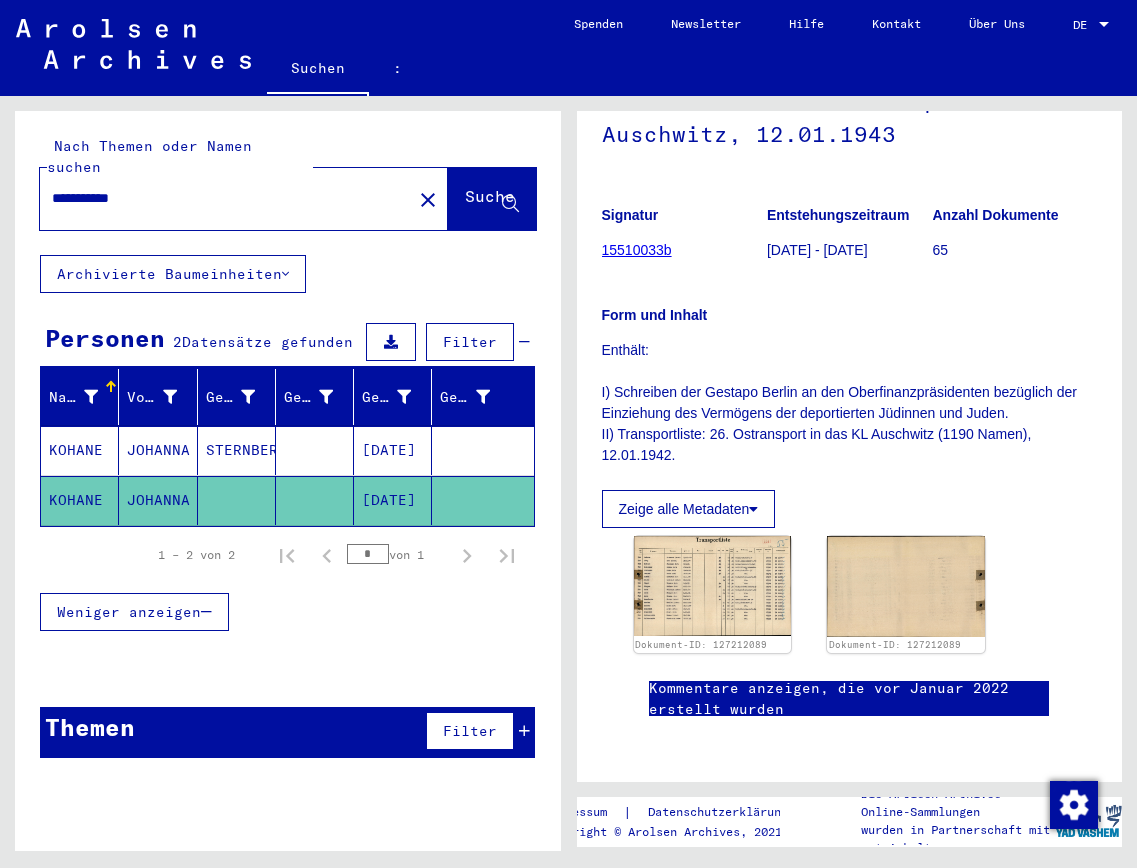 scroll, scrollTop: 0, scrollLeft: 0, axis: both 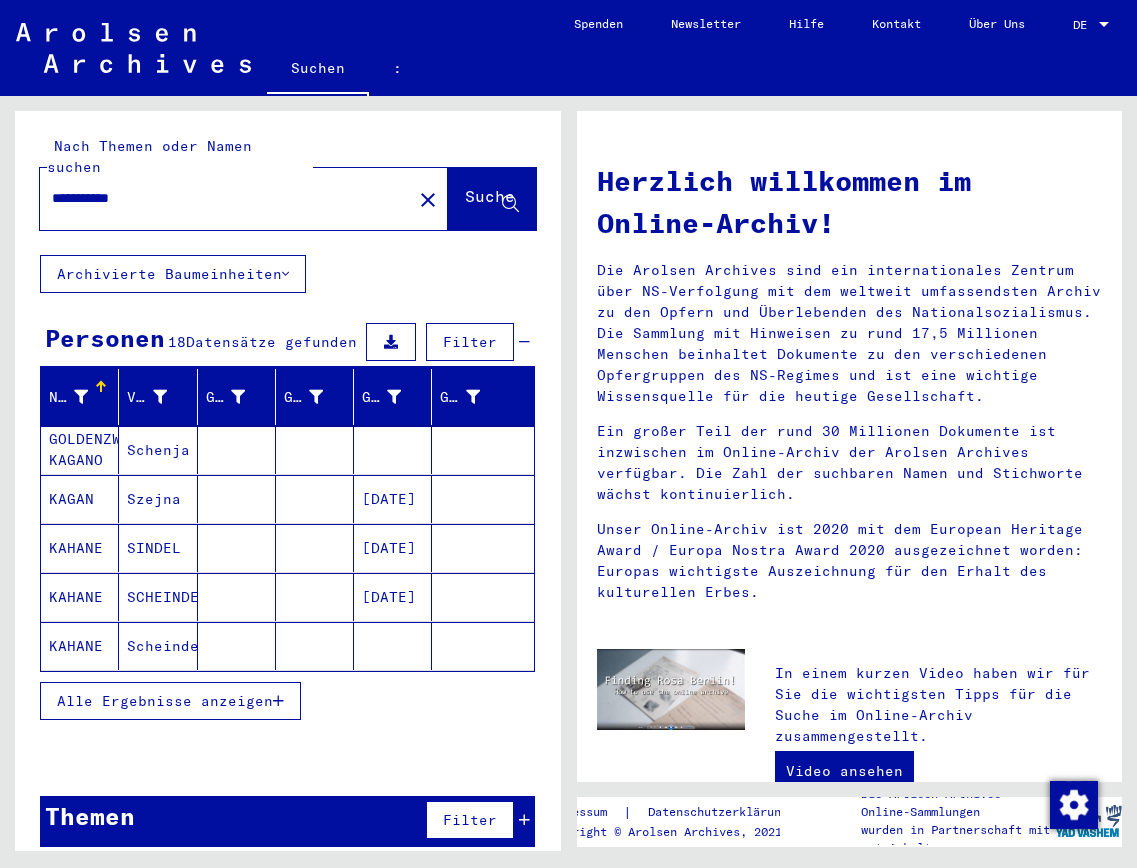 drag, startPoint x: 96, startPoint y: 174, endPoint x: -1, endPoint y: 160, distance: 98.005104 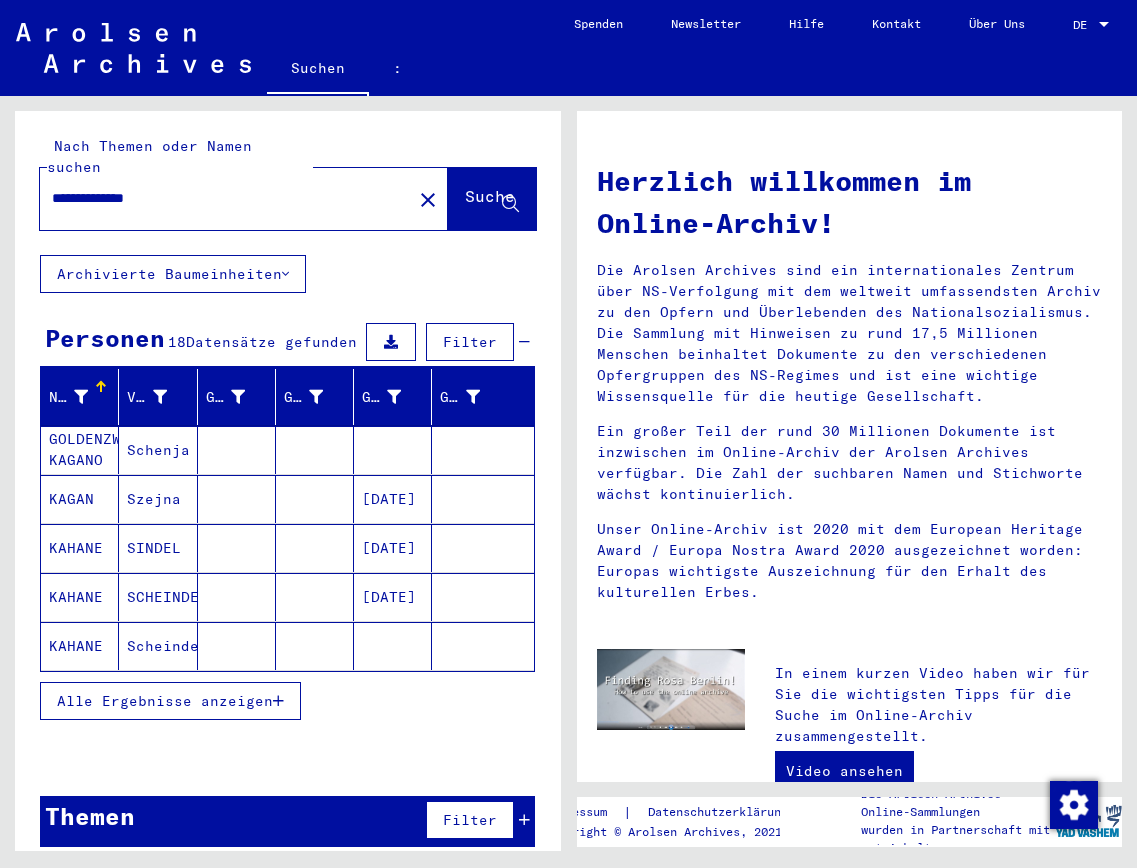type on "**********" 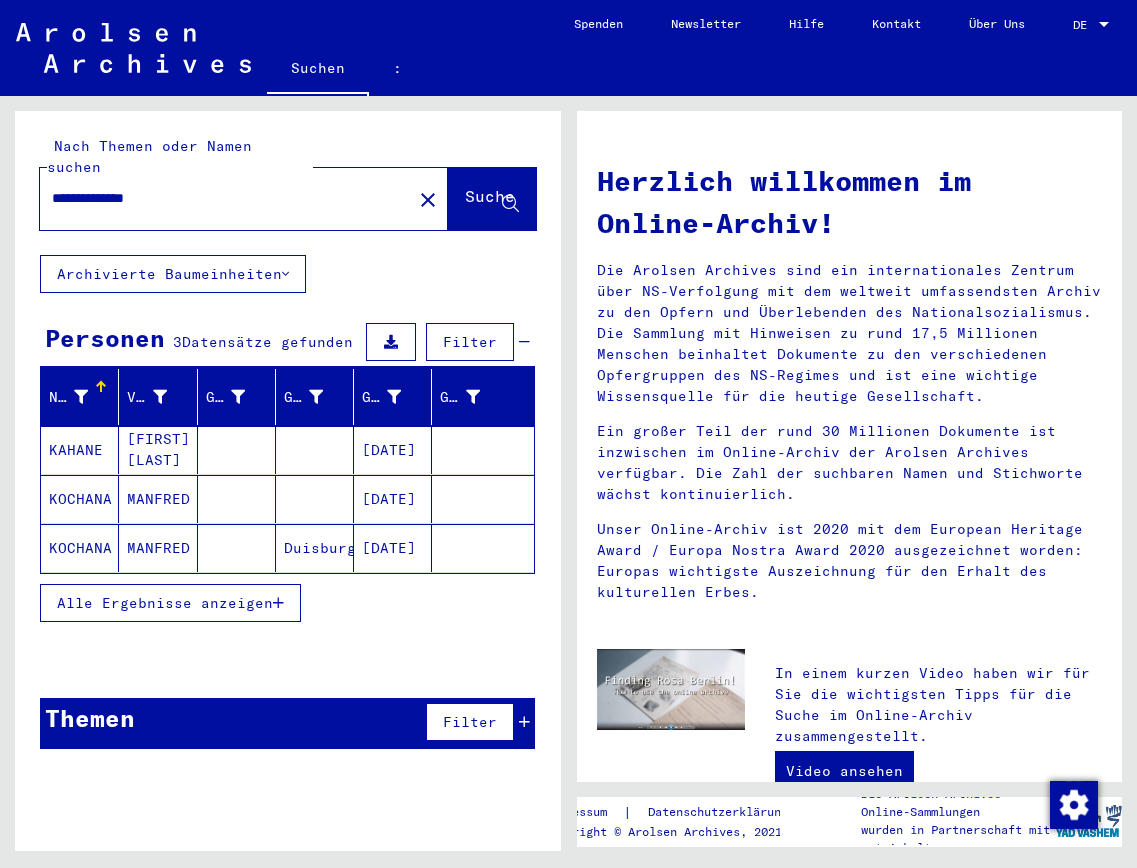 click on "[FIRST] [LAST]" at bounding box center (158, 499) 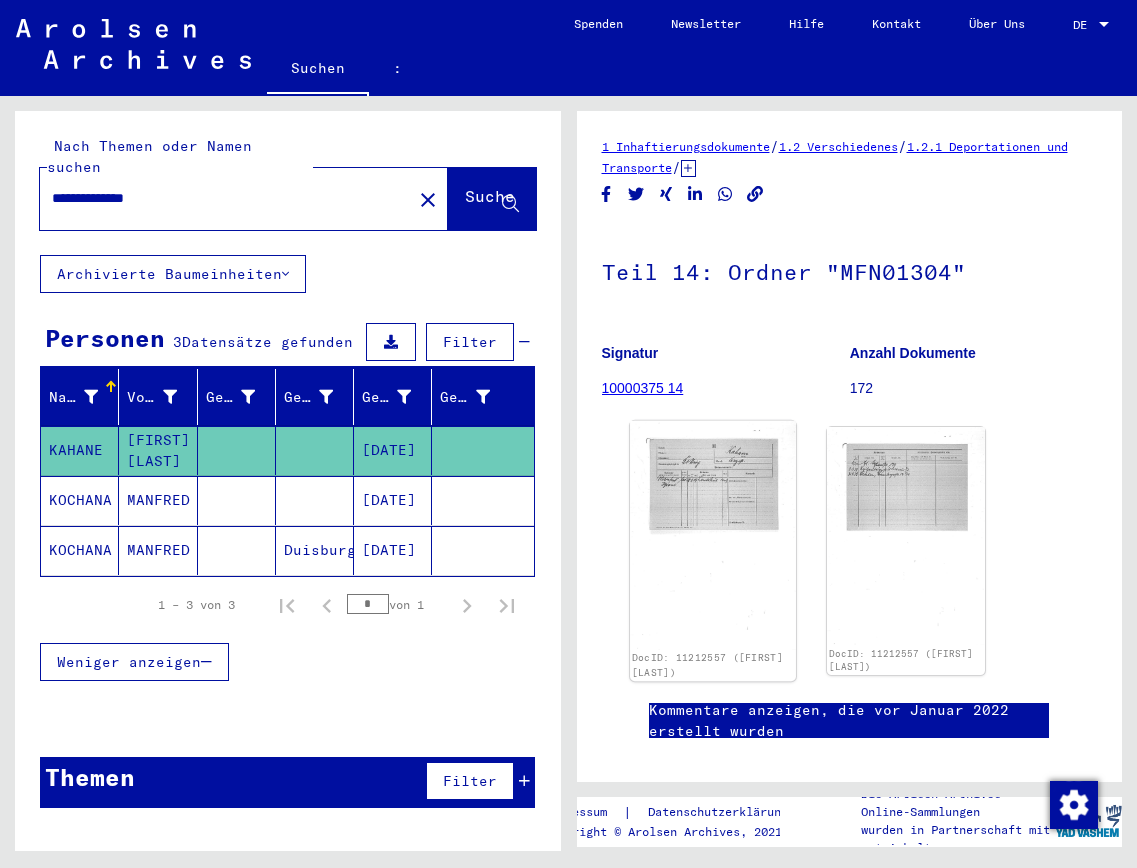 scroll, scrollTop: 0, scrollLeft: 0, axis: both 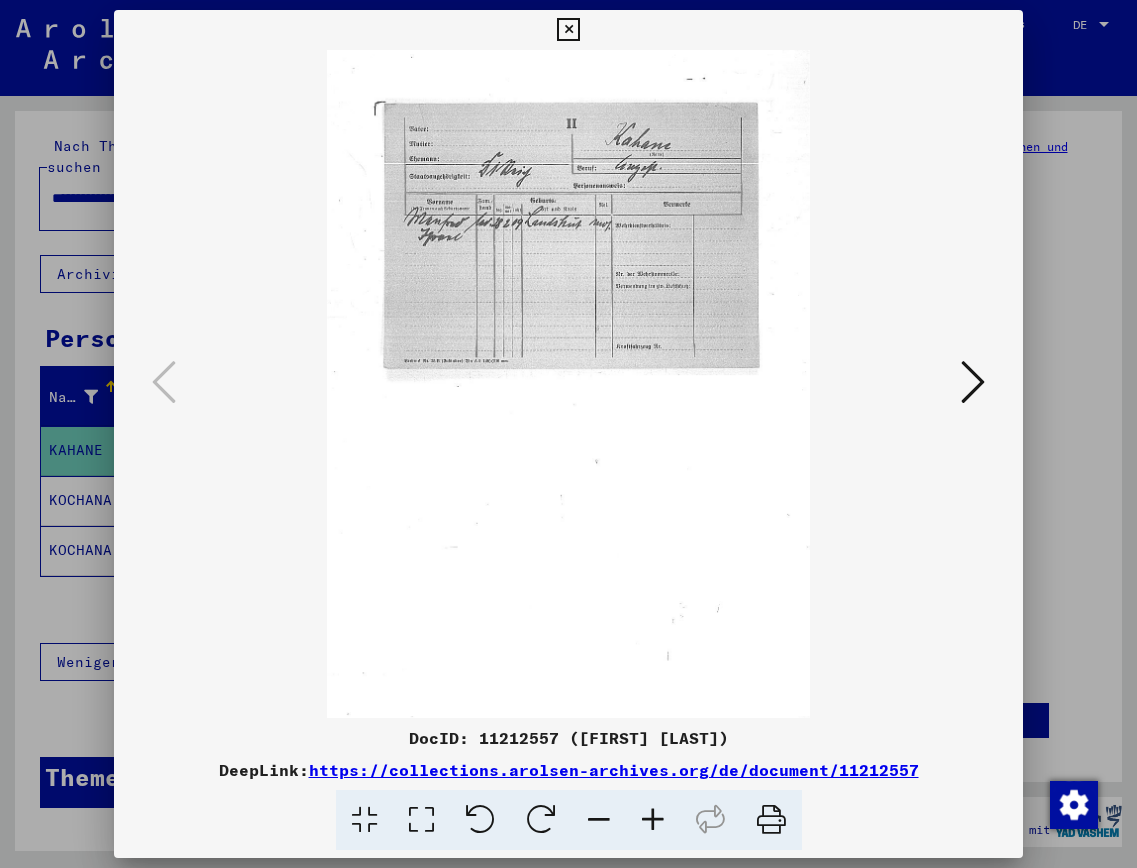 click at bounding box center [569, 384] 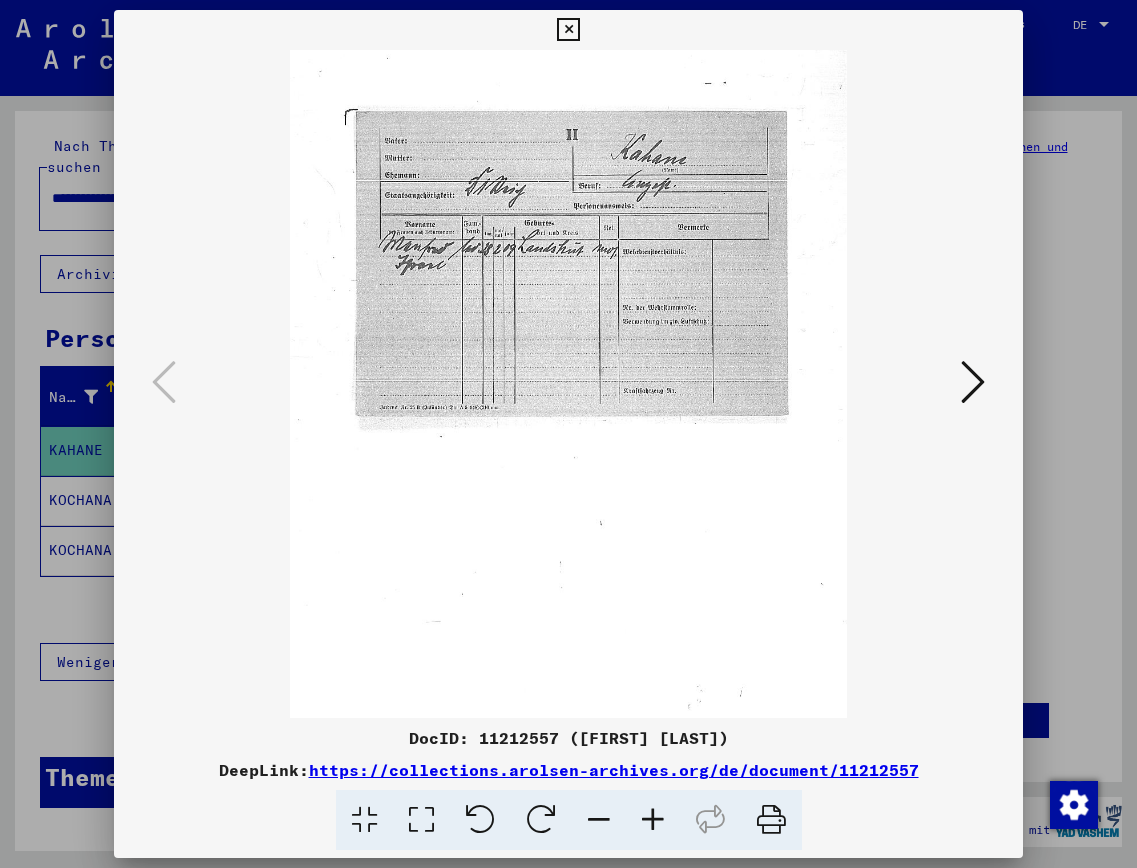 click at bounding box center [653, 820] 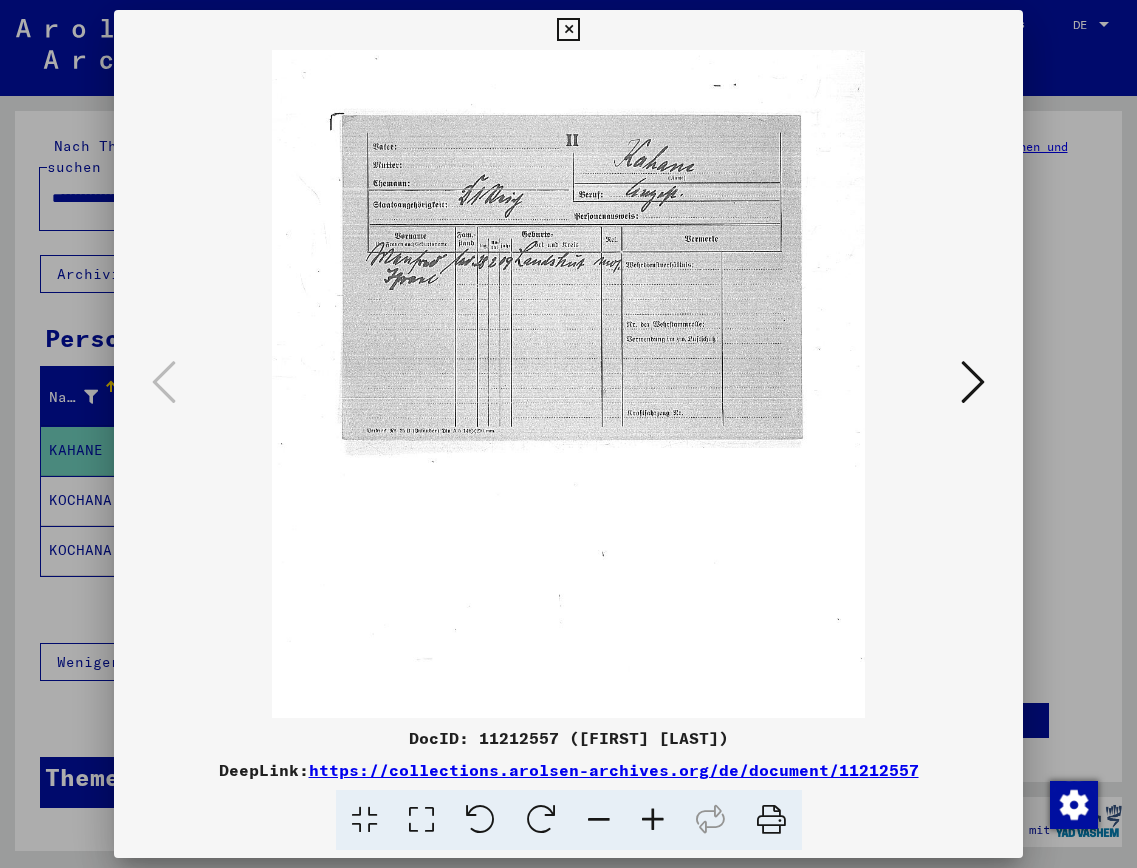 click at bounding box center (653, 820) 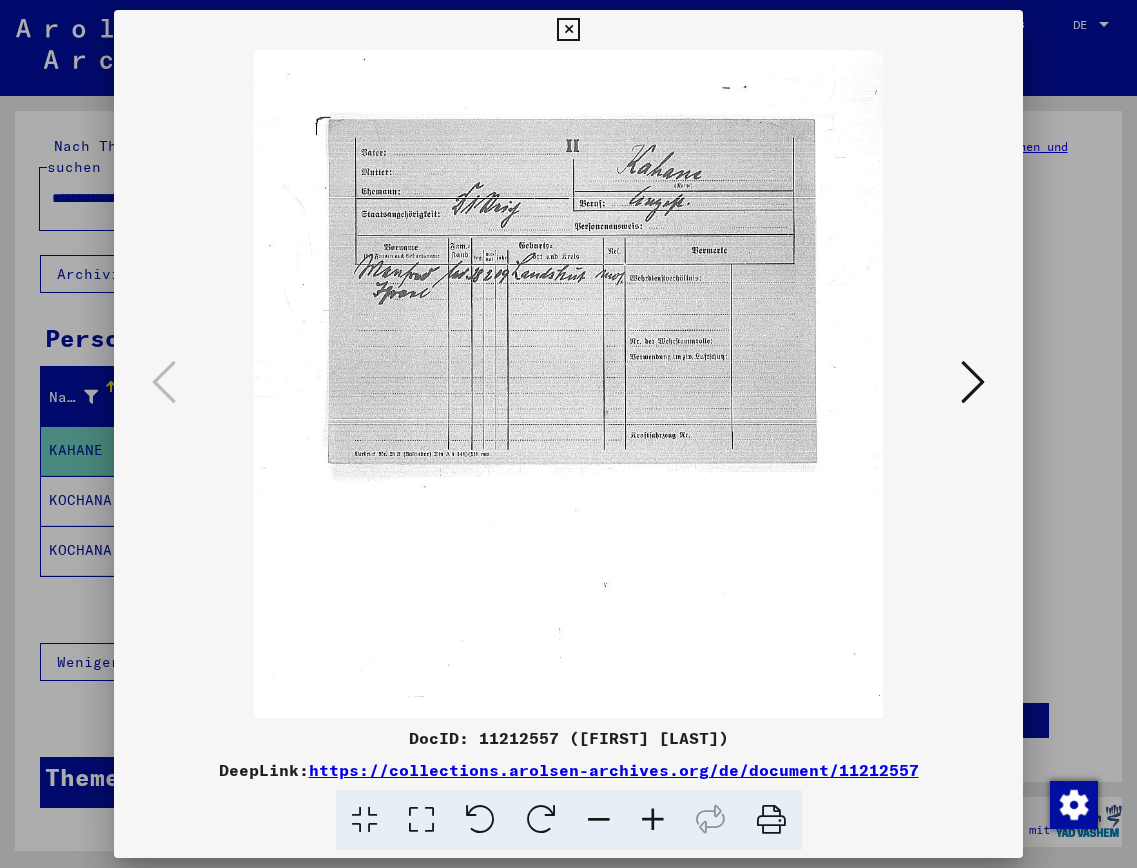 click at bounding box center (653, 820) 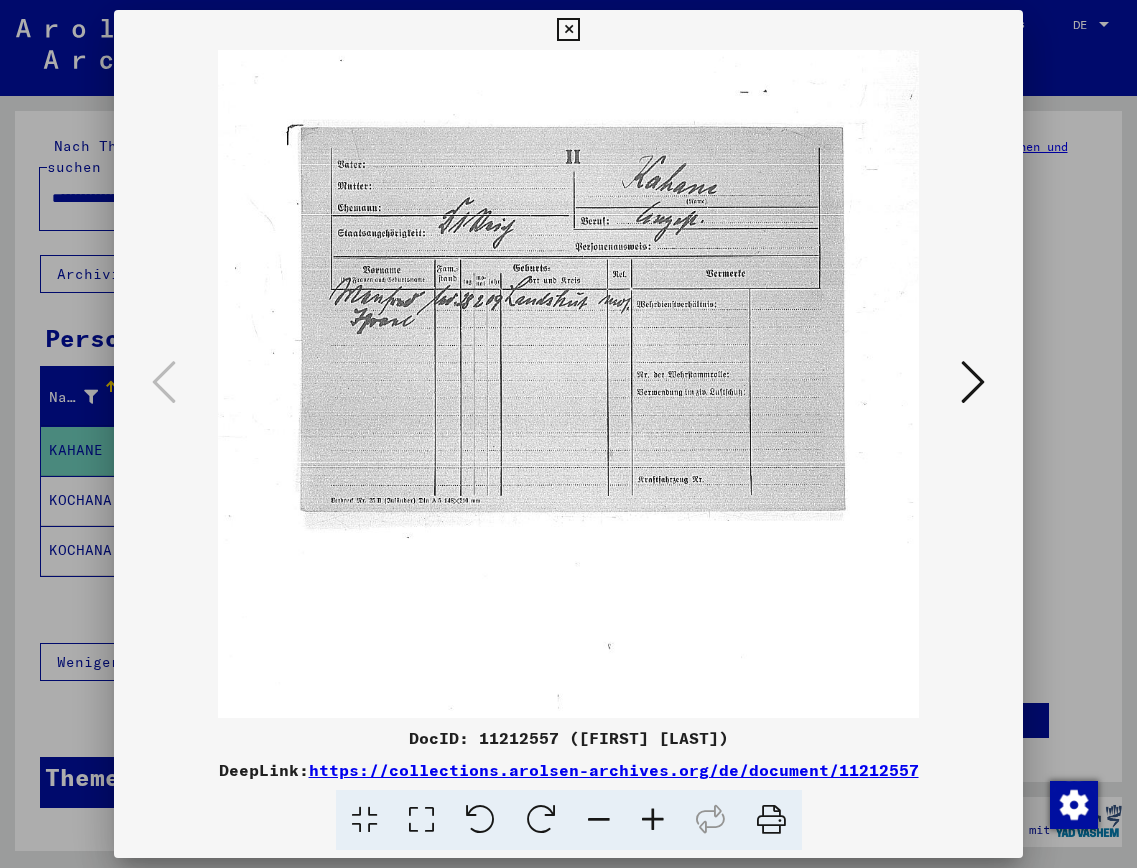 click at bounding box center [653, 820] 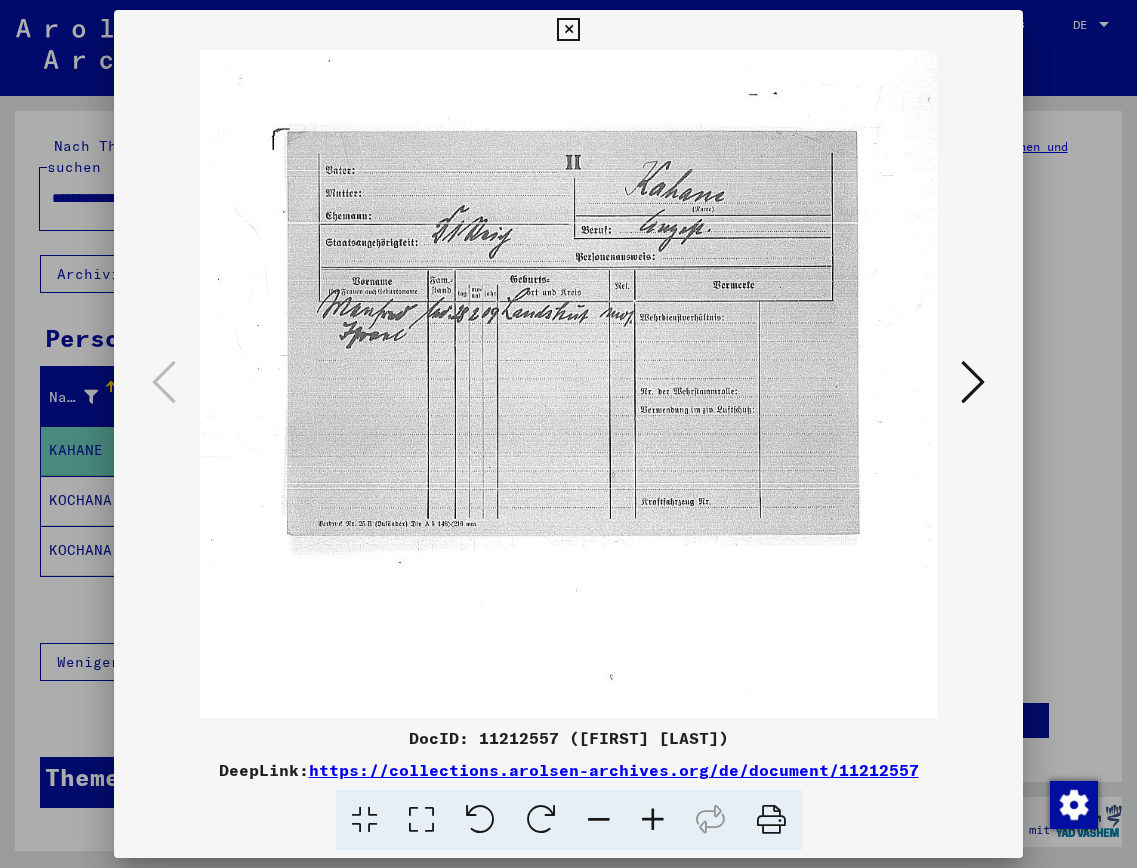 click at bounding box center (653, 820) 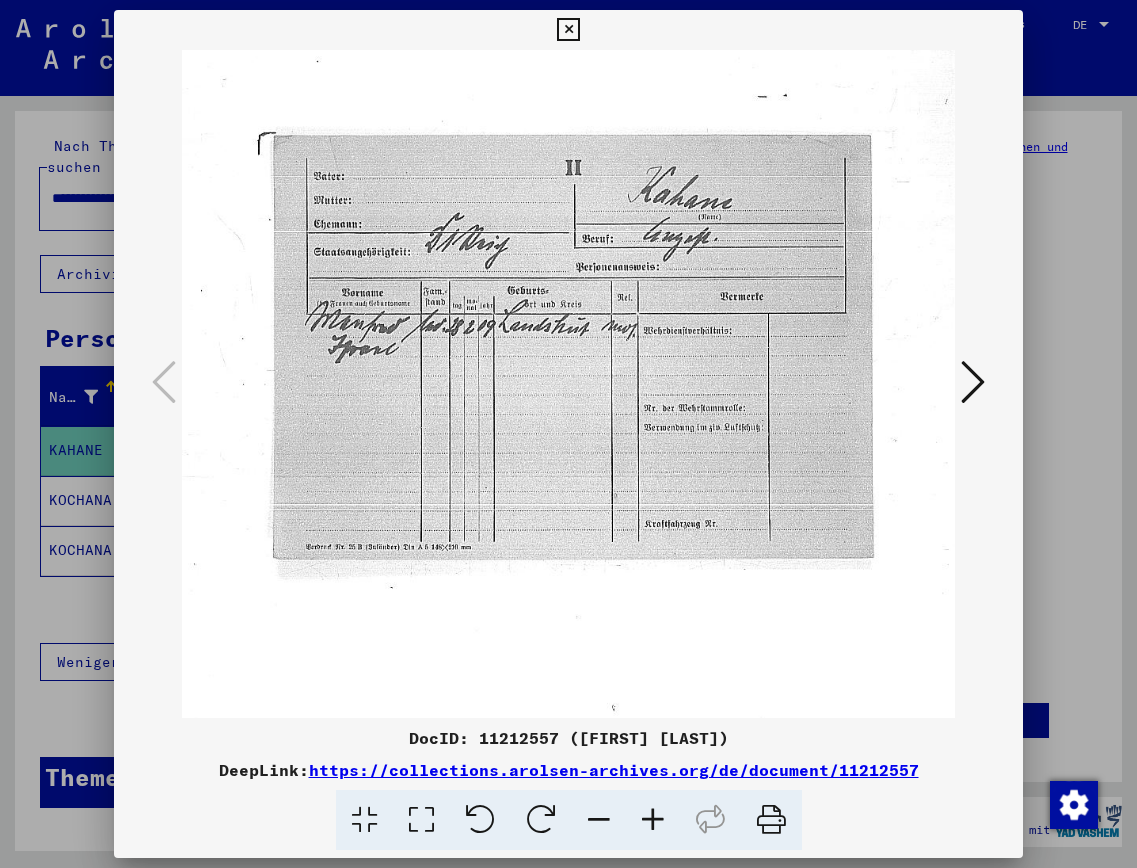 click at bounding box center [653, 820] 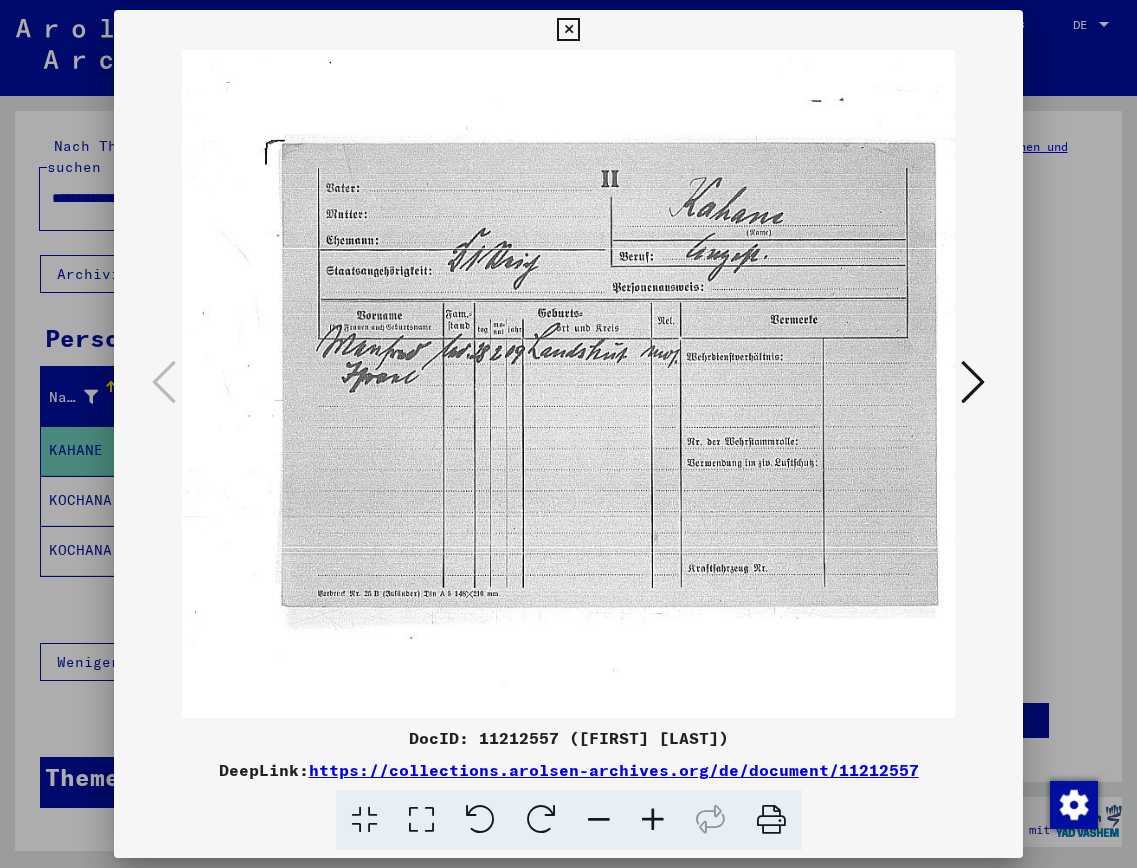 click at bounding box center (653, 820) 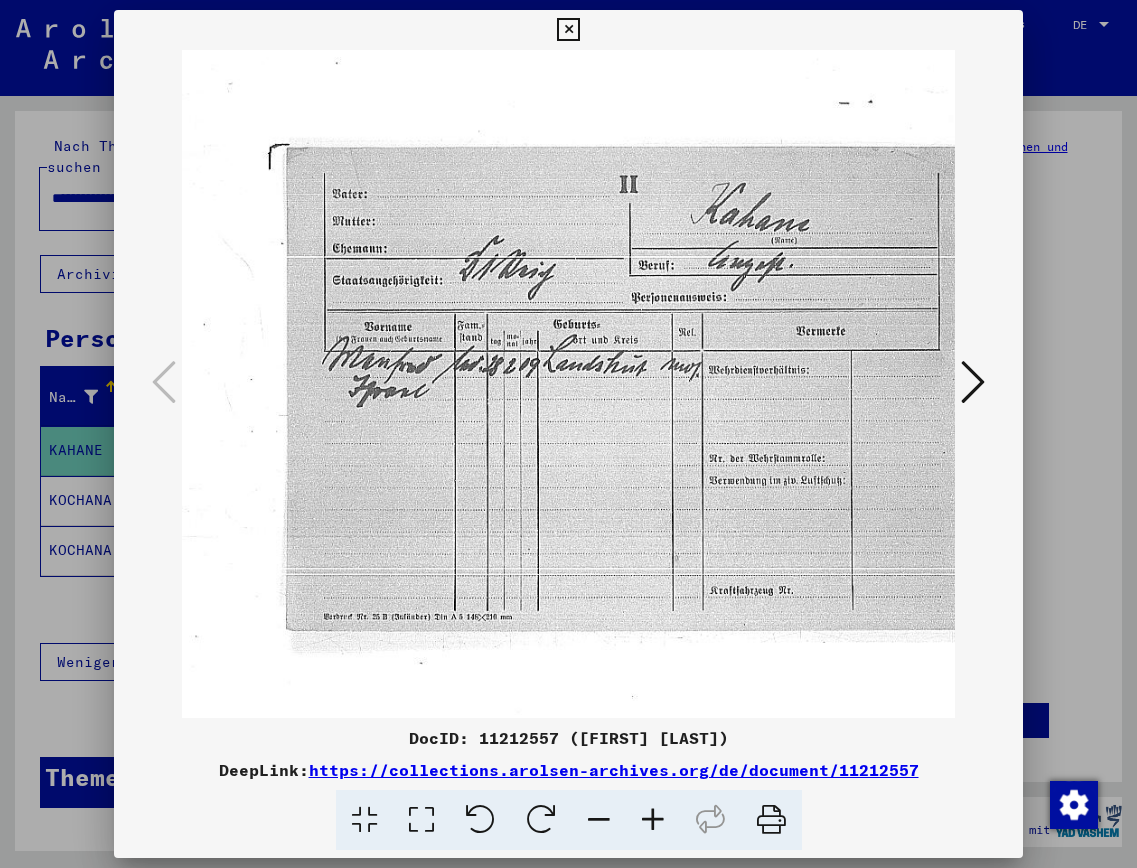 click at bounding box center (653, 820) 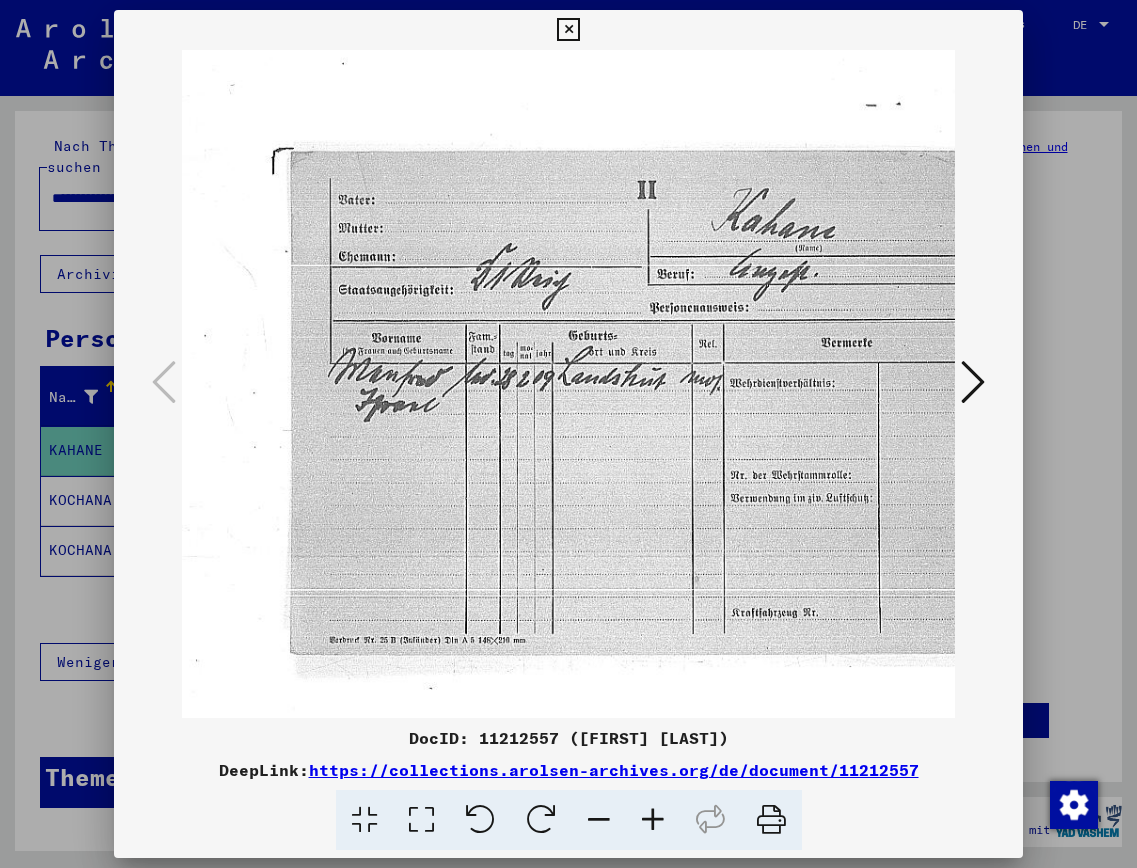 click at bounding box center (653, 820) 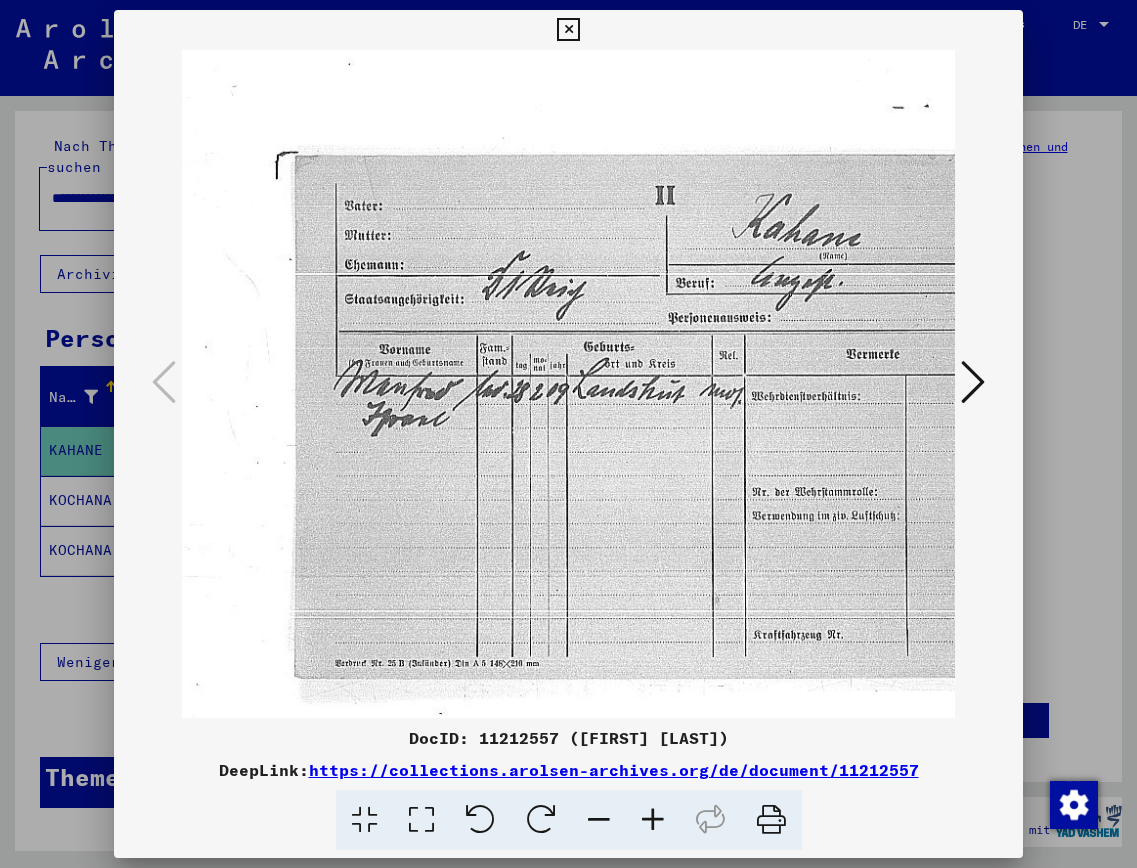 click at bounding box center [973, 382] 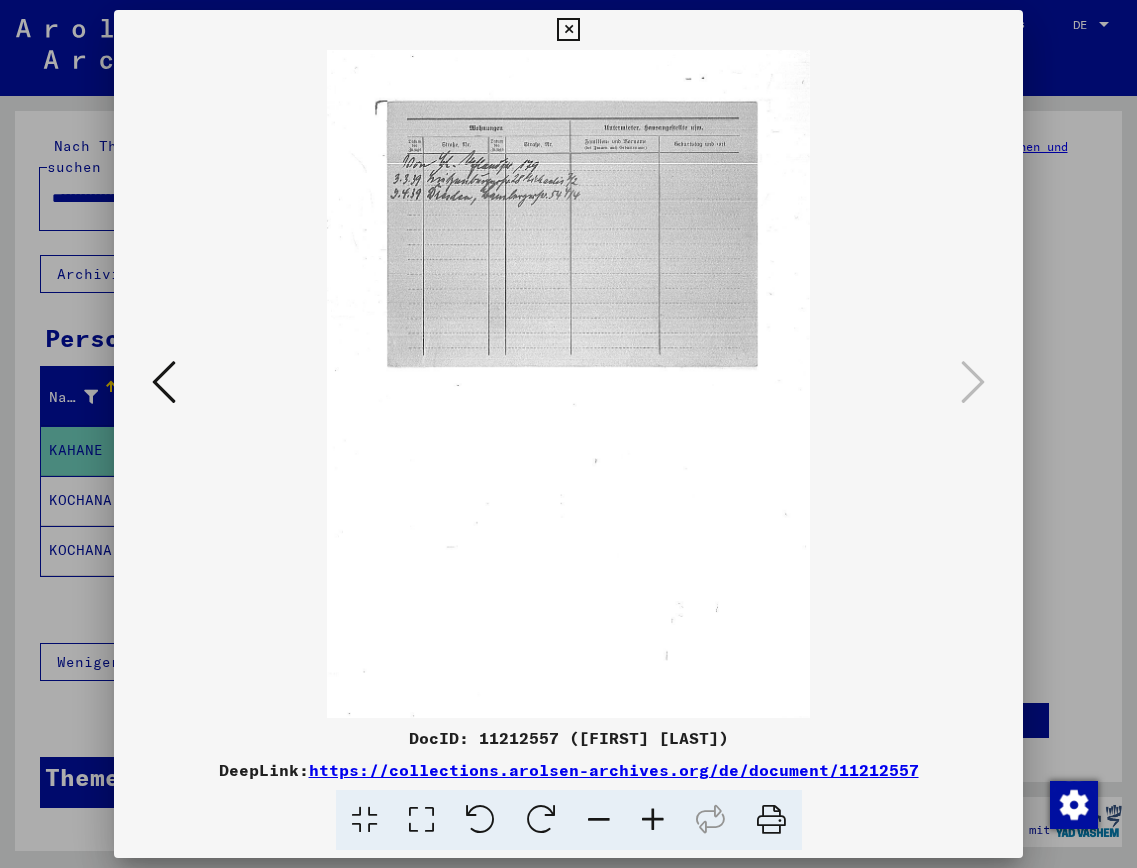 click at bounding box center (653, 820) 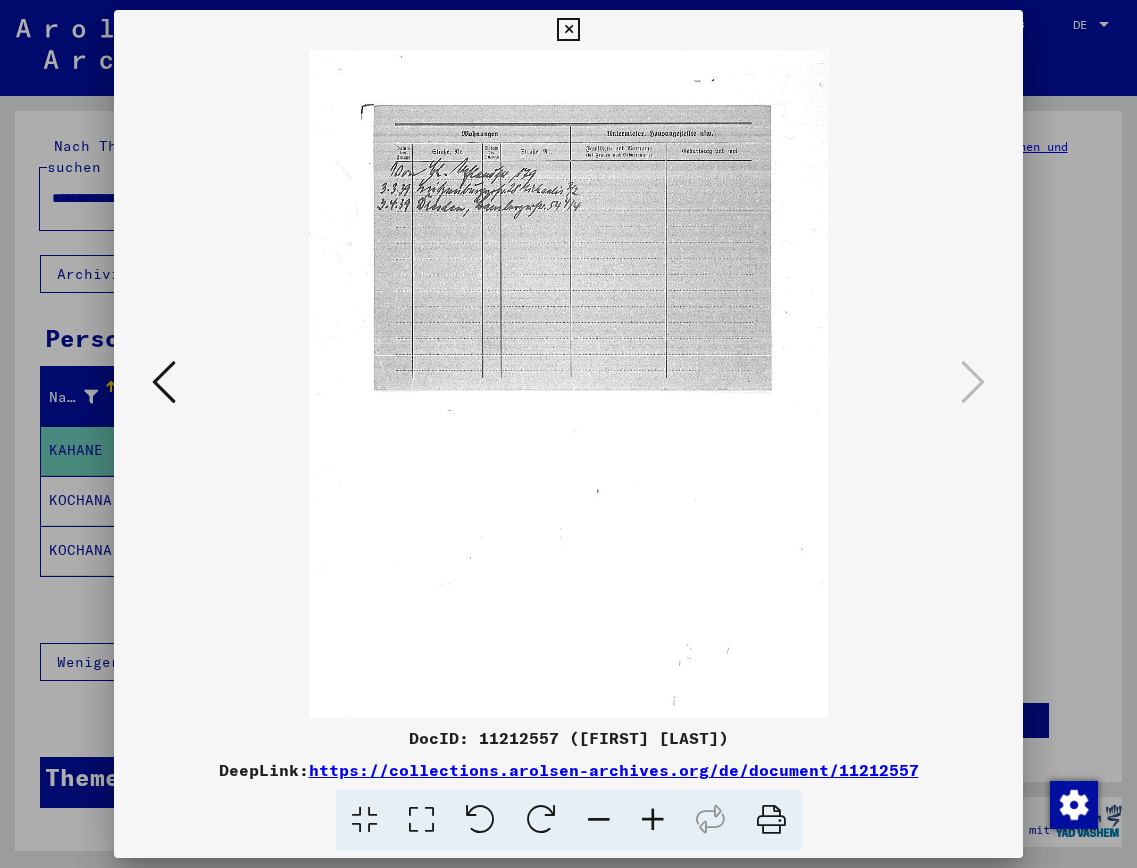 click at bounding box center (653, 820) 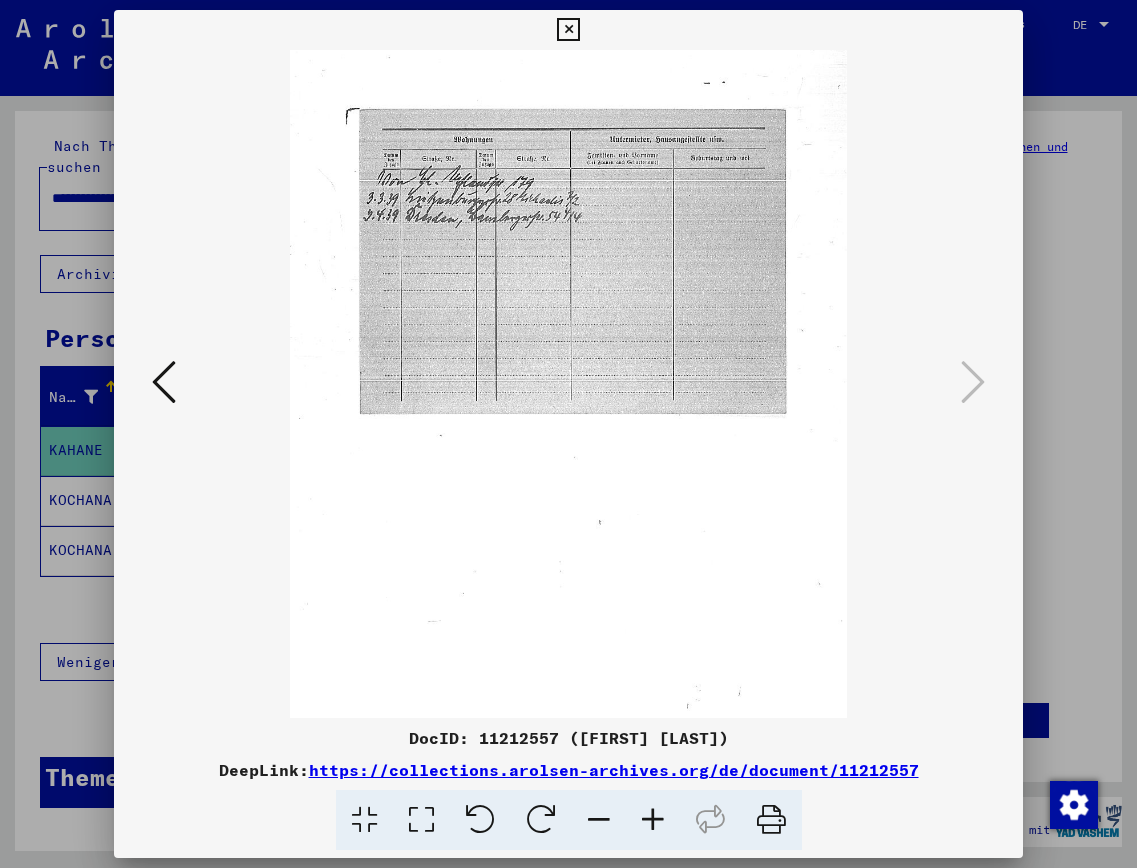 click at bounding box center [653, 820] 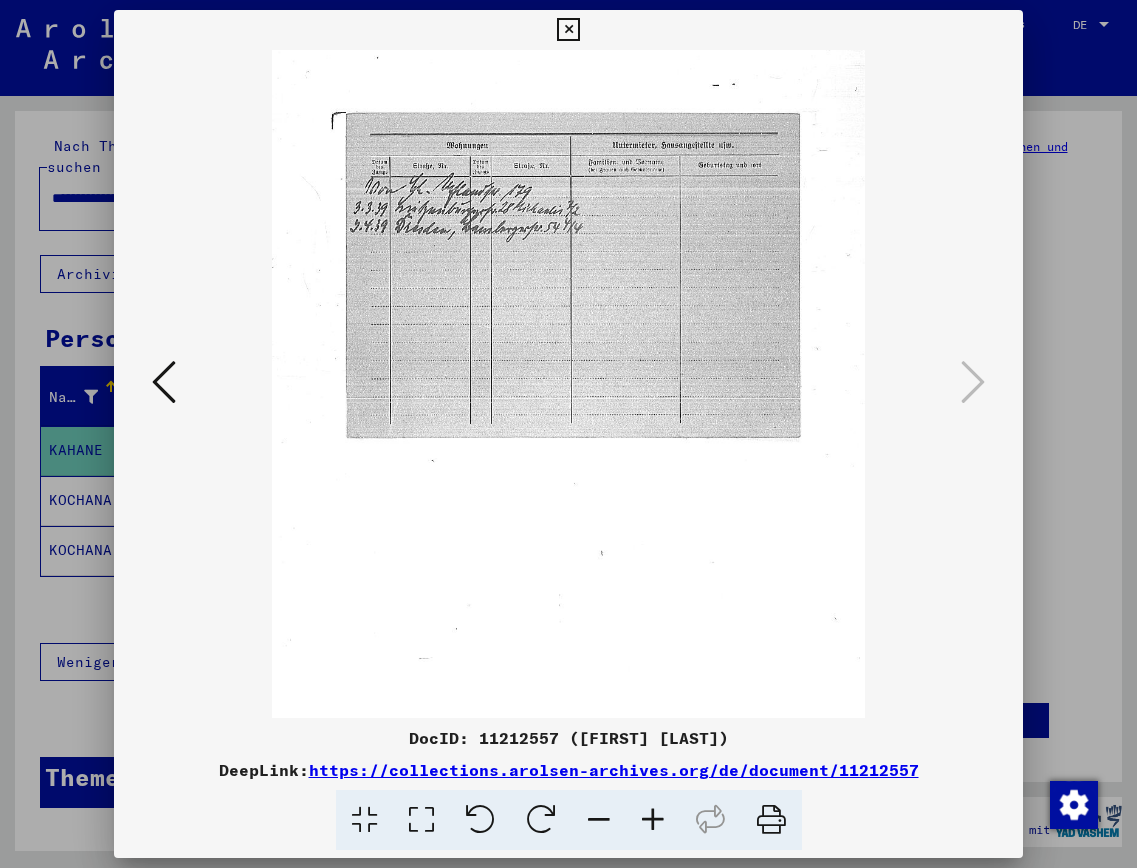 click at bounding box center [653, 820] 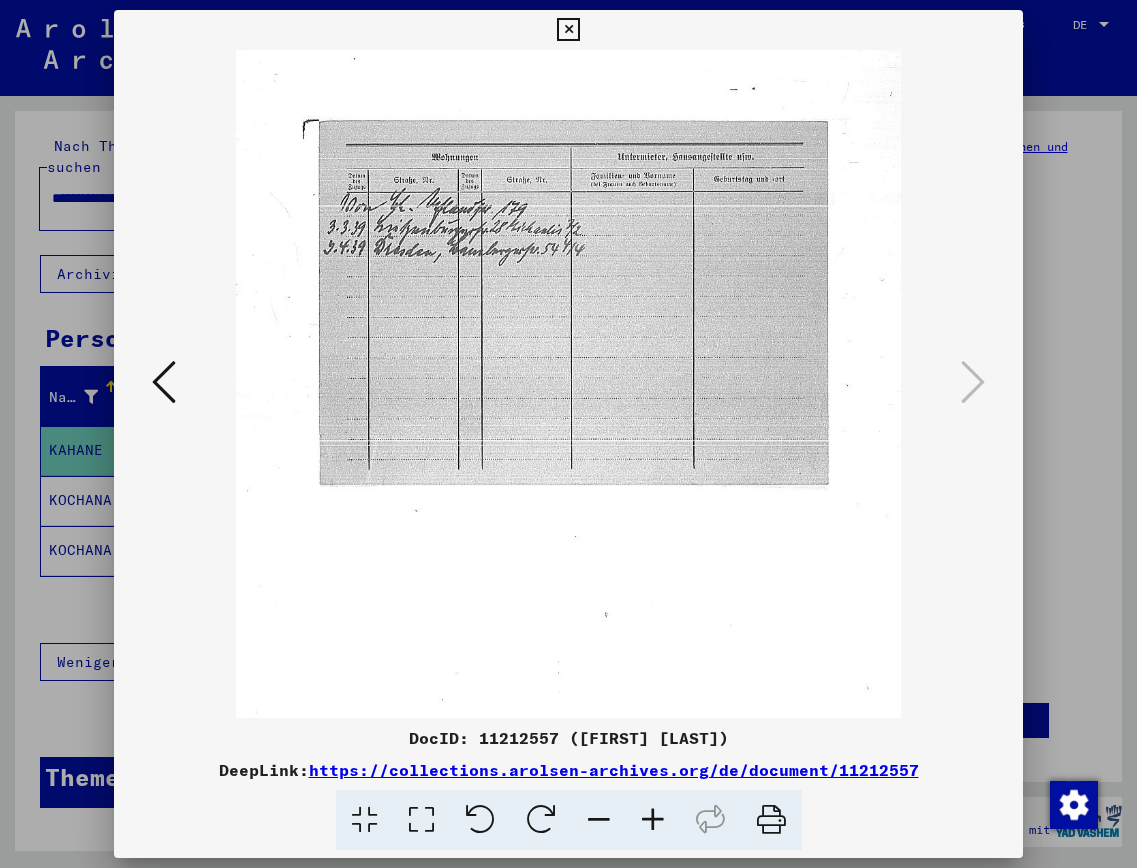 click at bounding box center [653, 820] 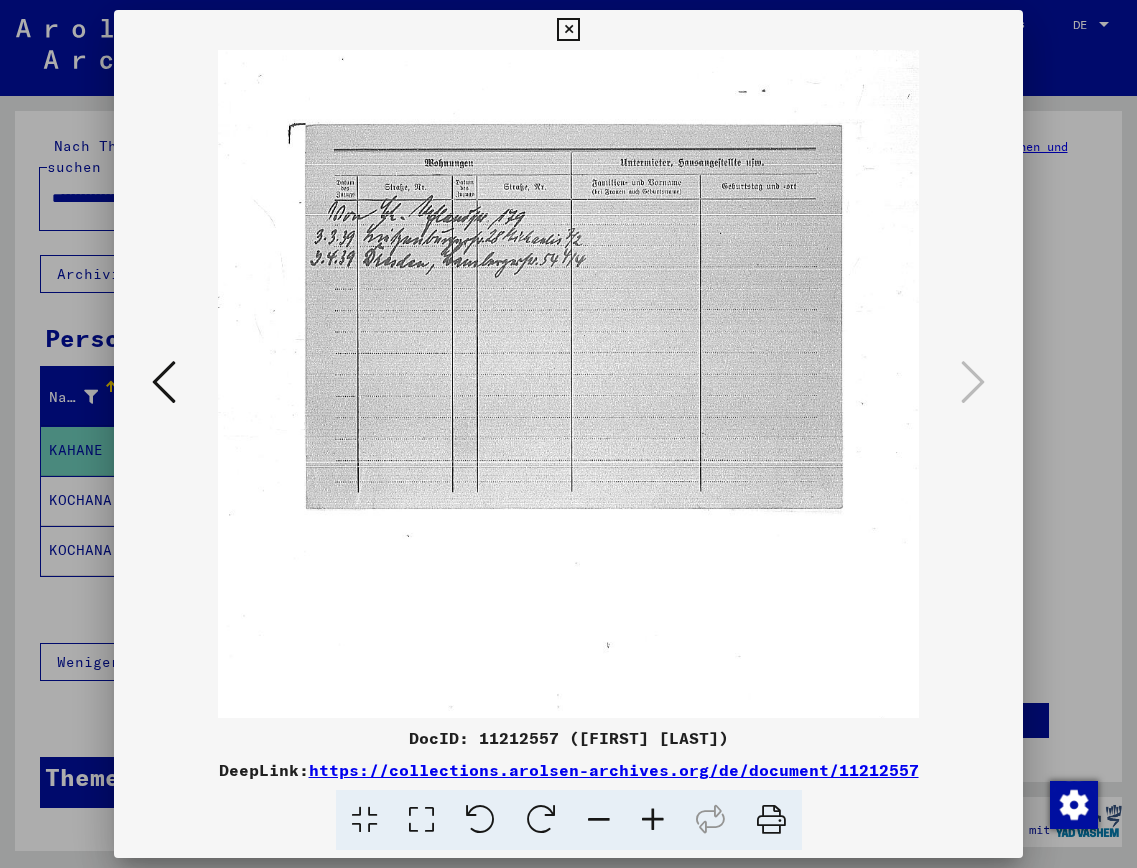 click at bounding box center [653, 820] 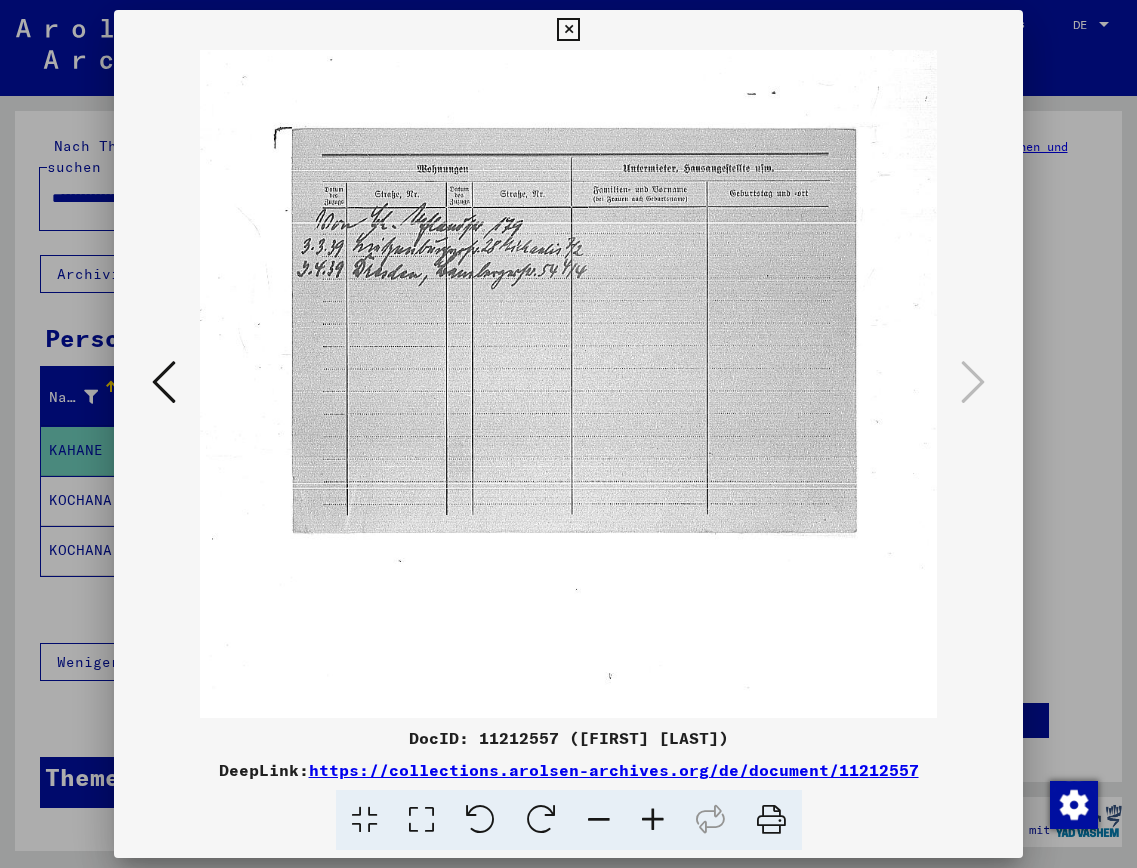 click at bounding box center (653, 820) 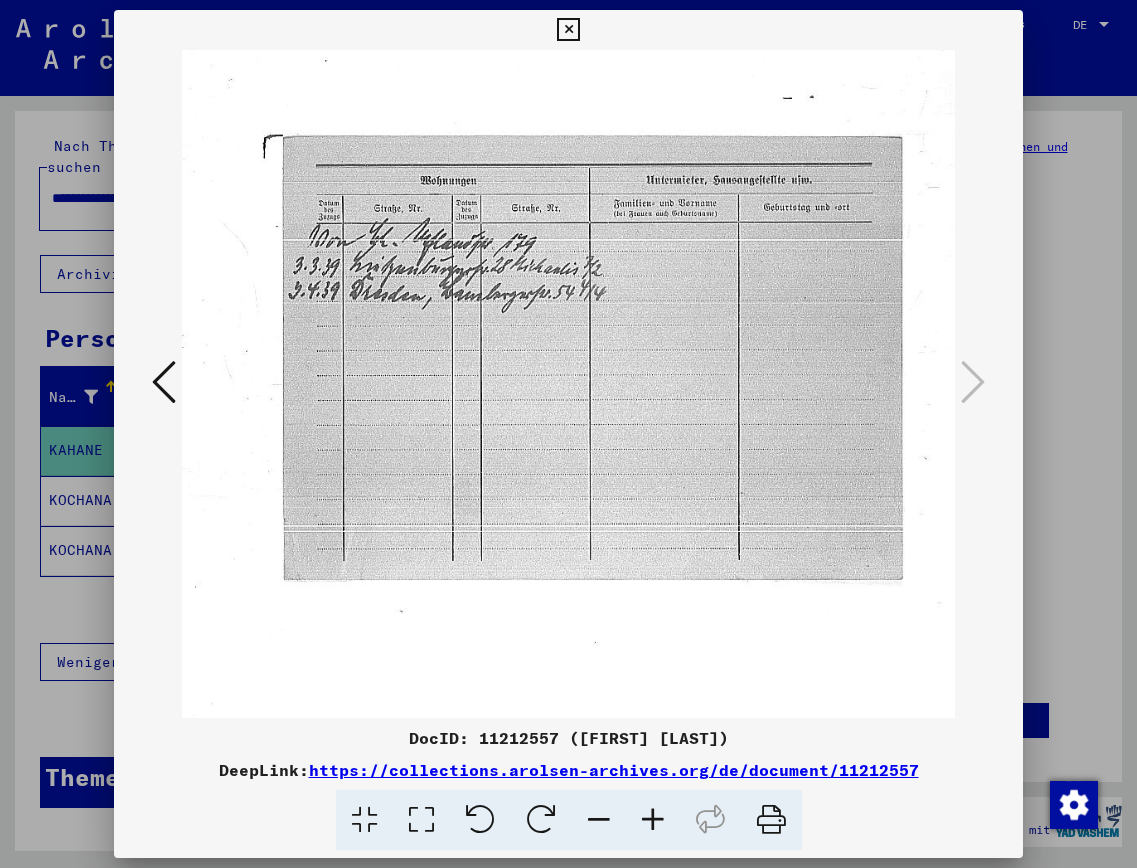 click at bounding box center [653, 820] 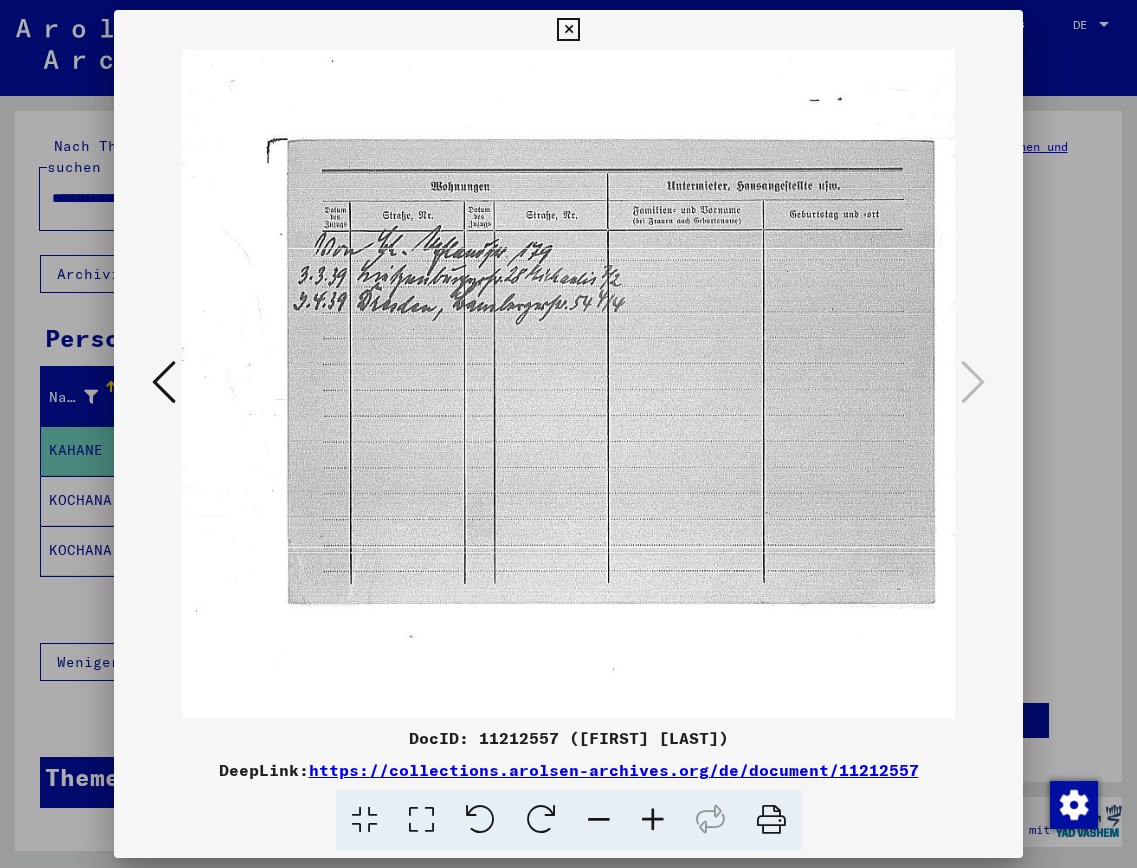click at bounding box center (653, 820) 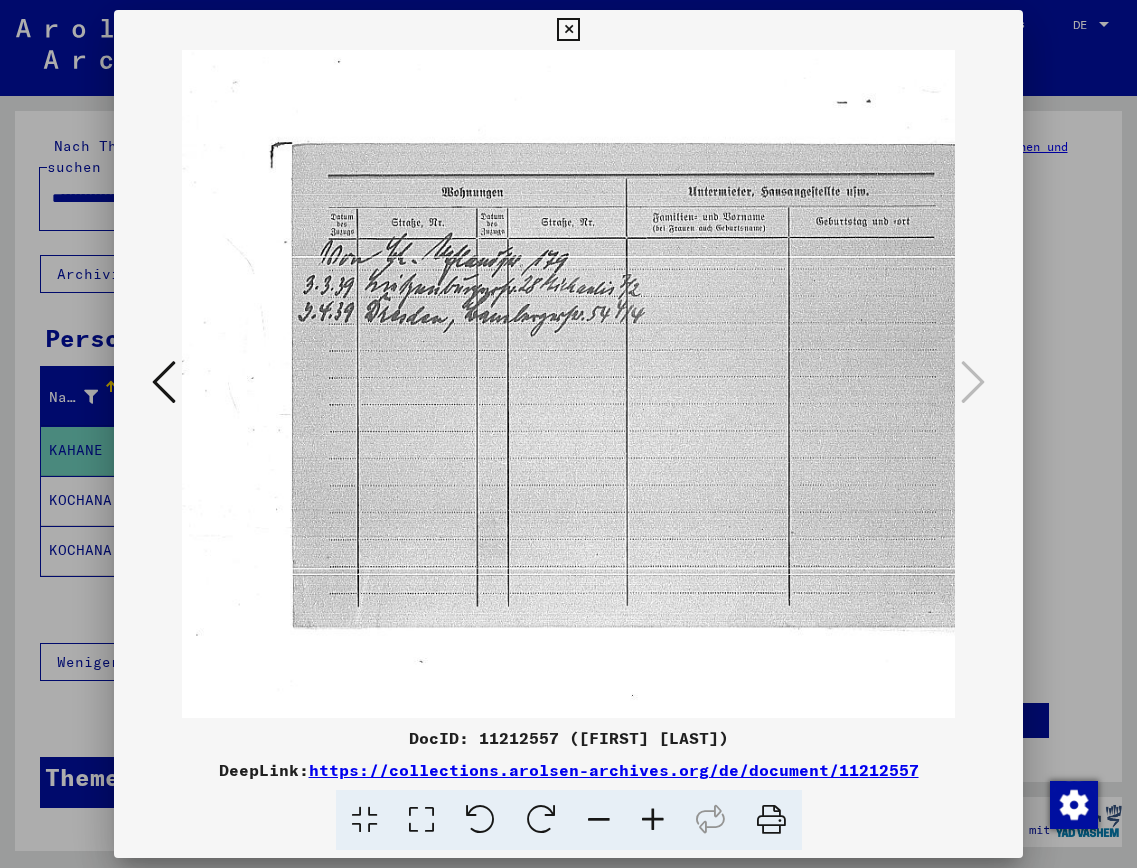 click at bounding box center [653, 820] 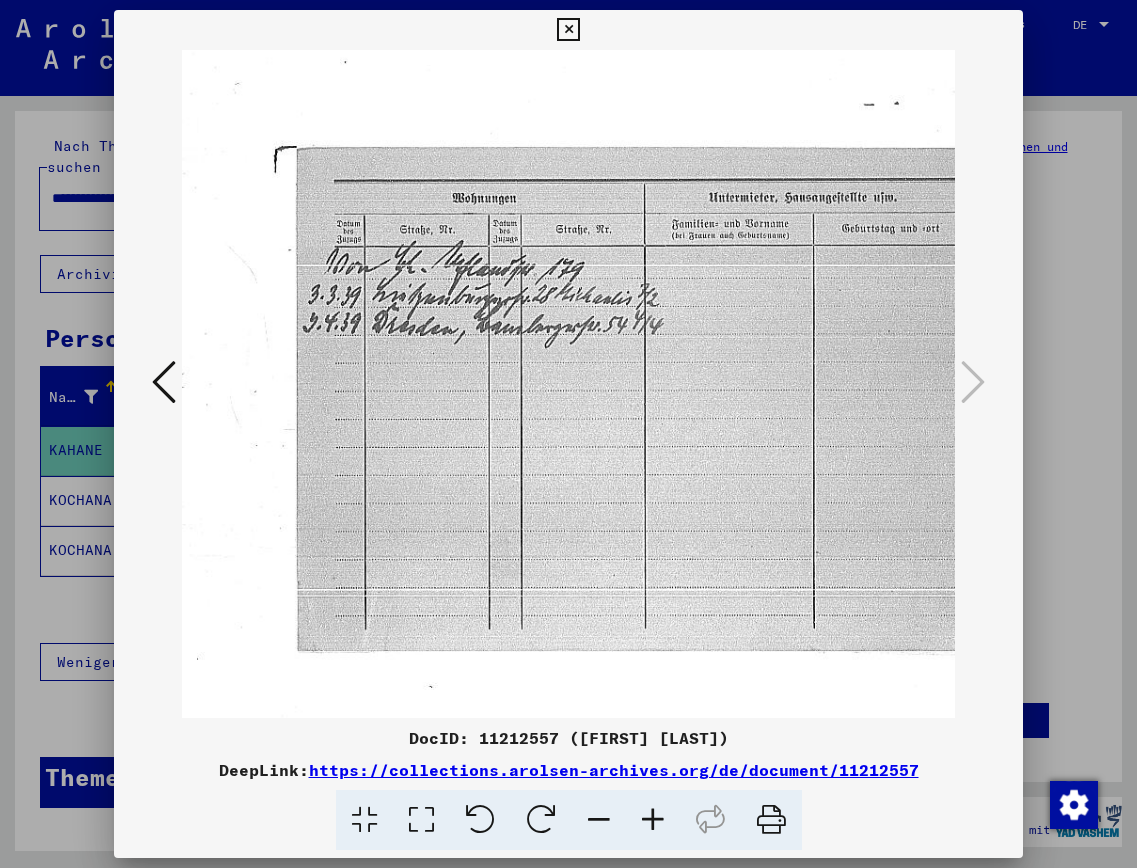 click at bounding box center (653, 820) 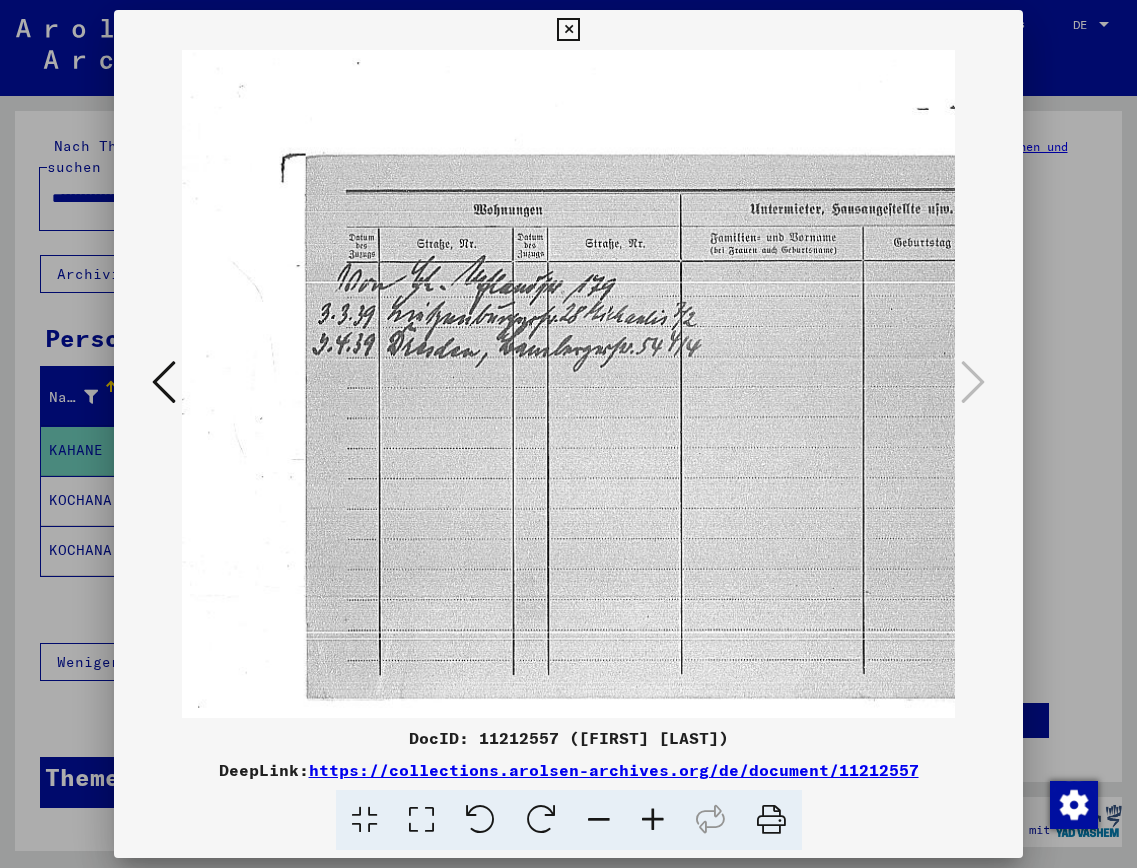 click at bounding box center (653, 820) 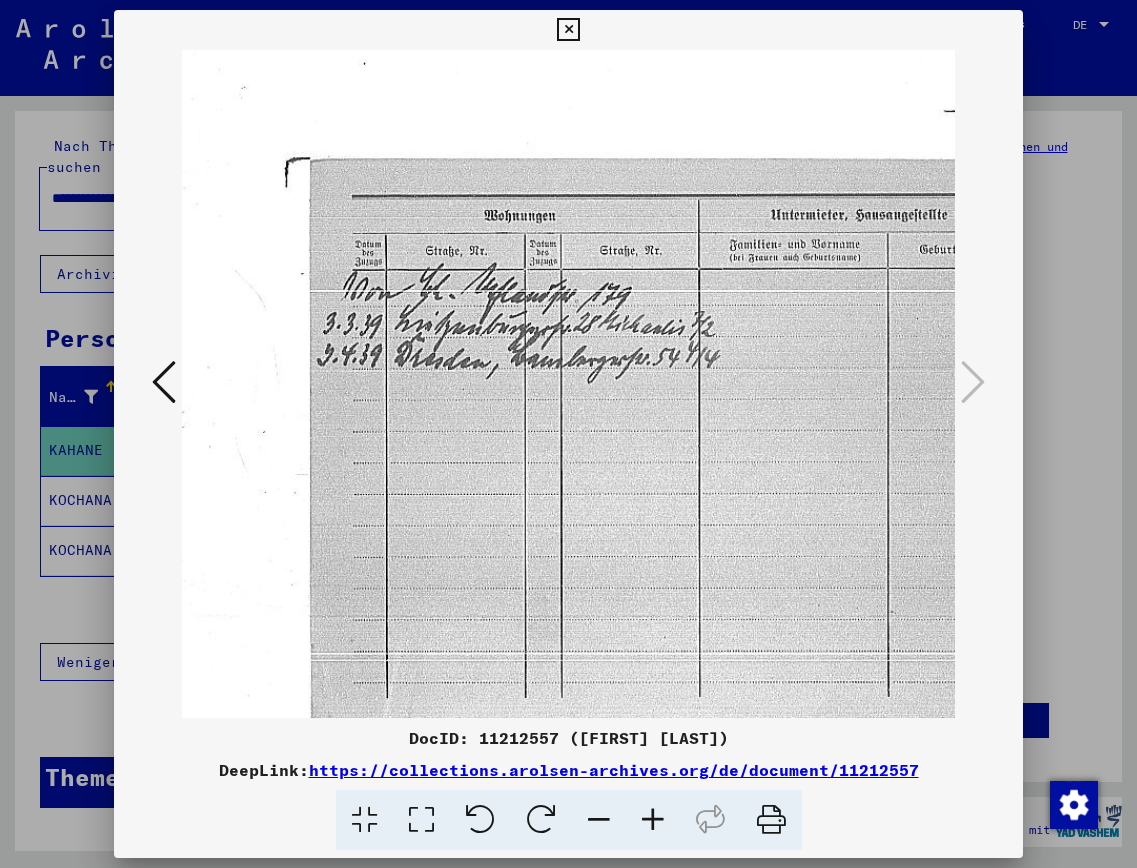 click at bounding box center [653, 820] 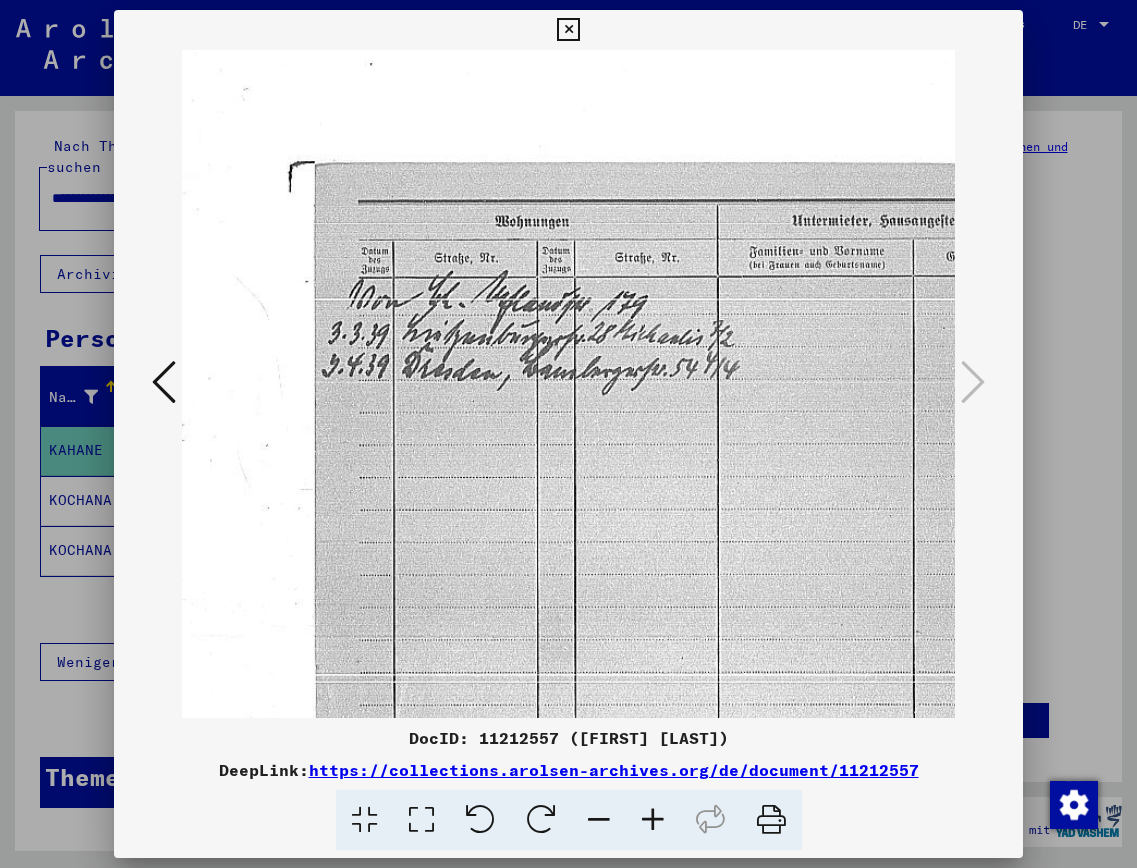 click at bounding box center (653, 820) 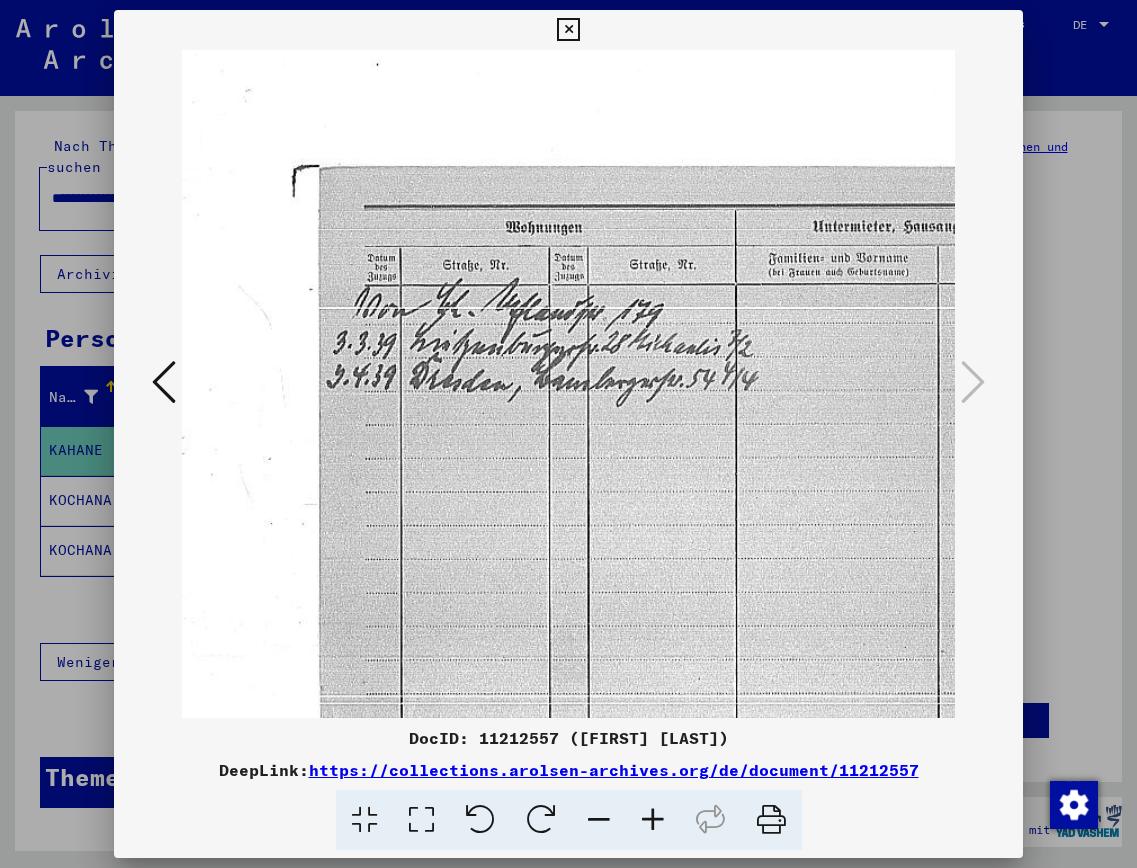 click at bounding box center (653, 820) 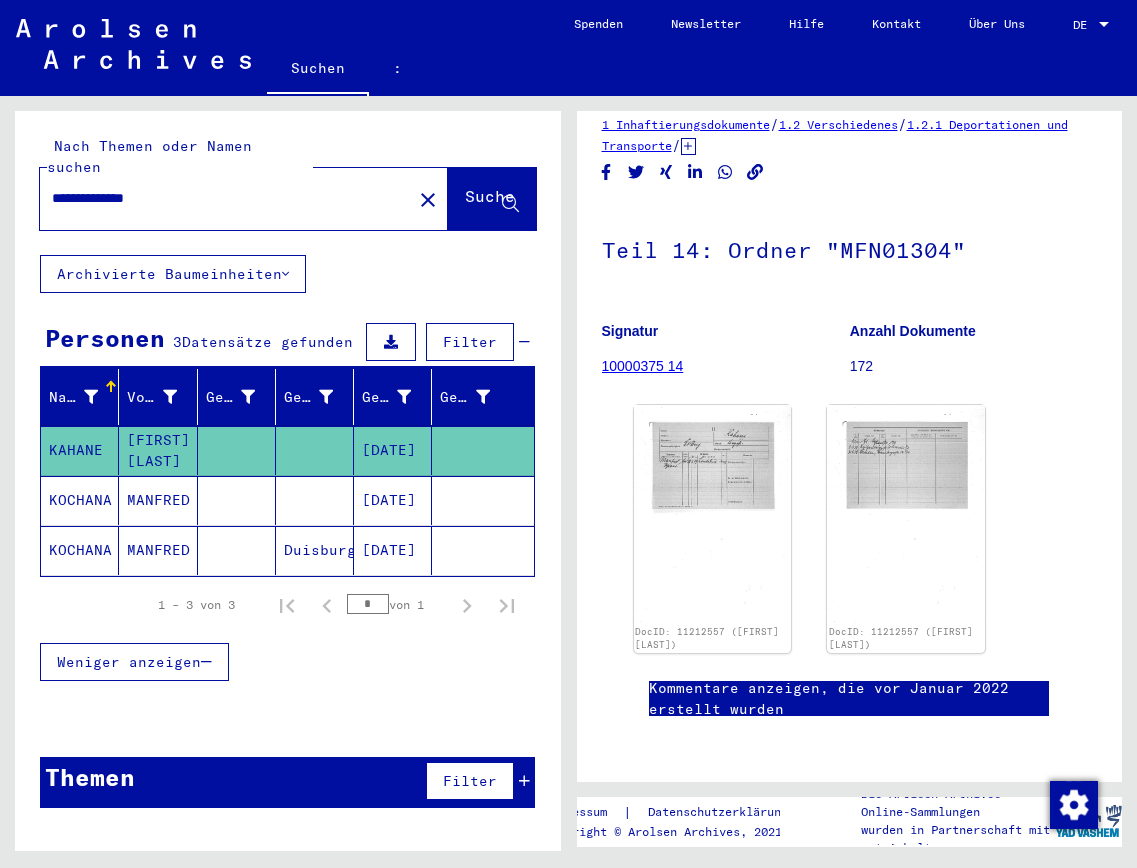 scroll, scrollTop: 0, scrollLeft: 0, axis: both 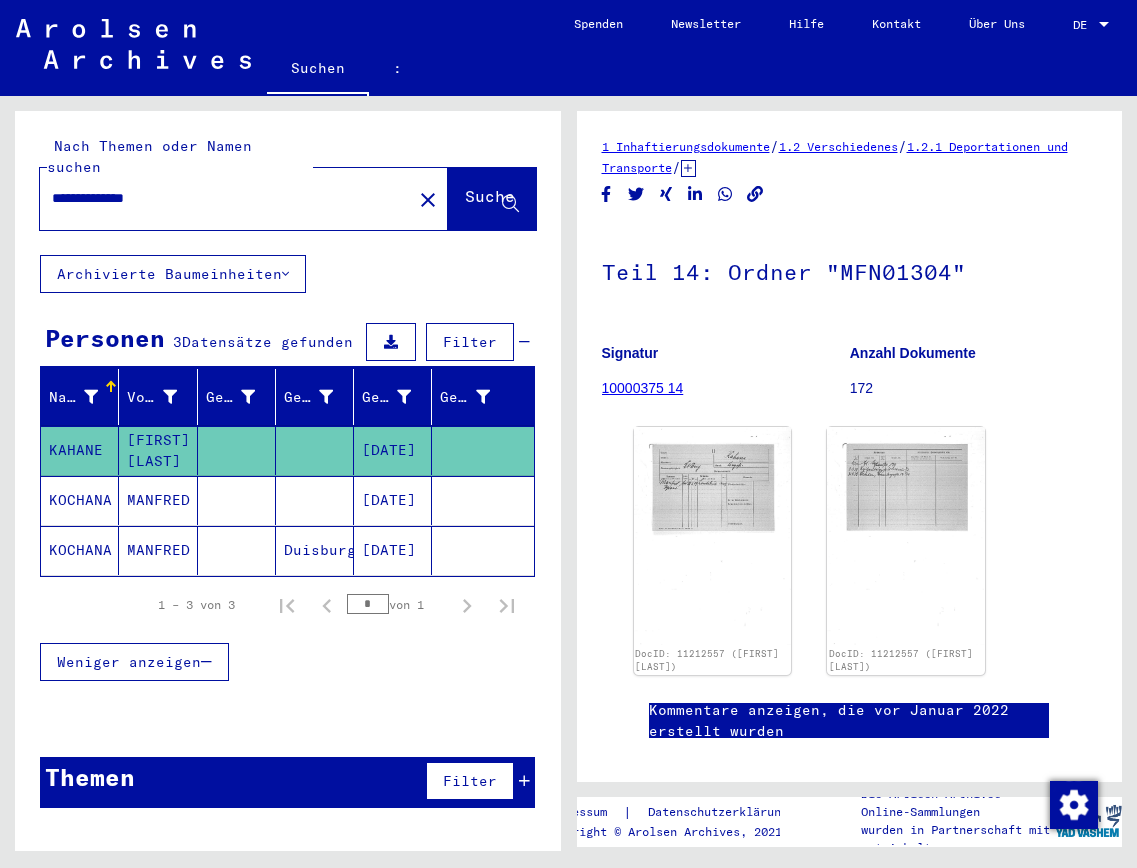 click 